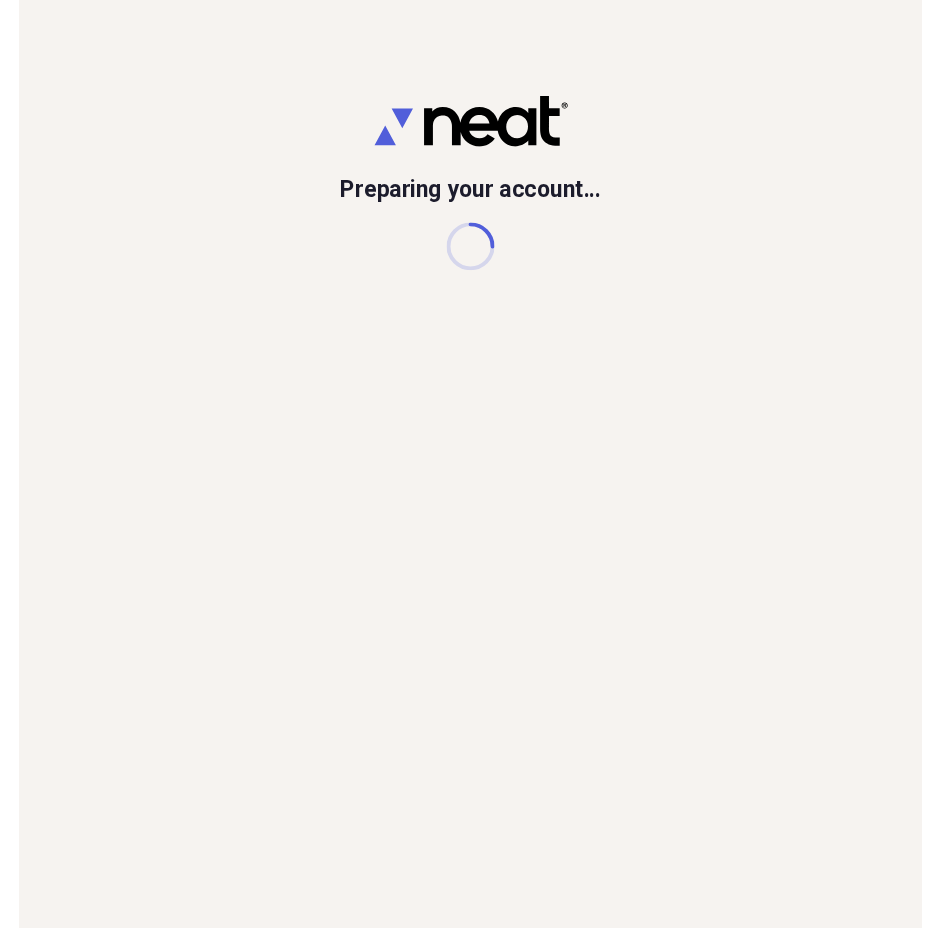 scroll, scrollTop: 0, scrollLeft: 0, axis: both 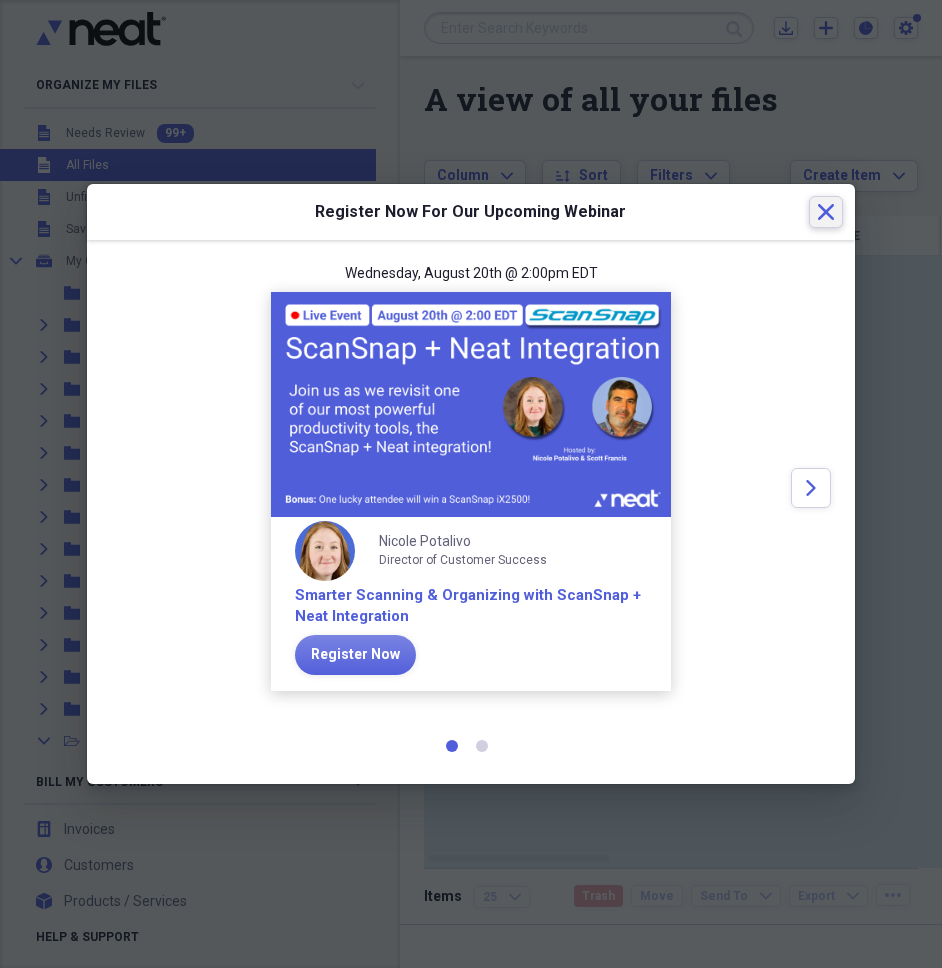 click 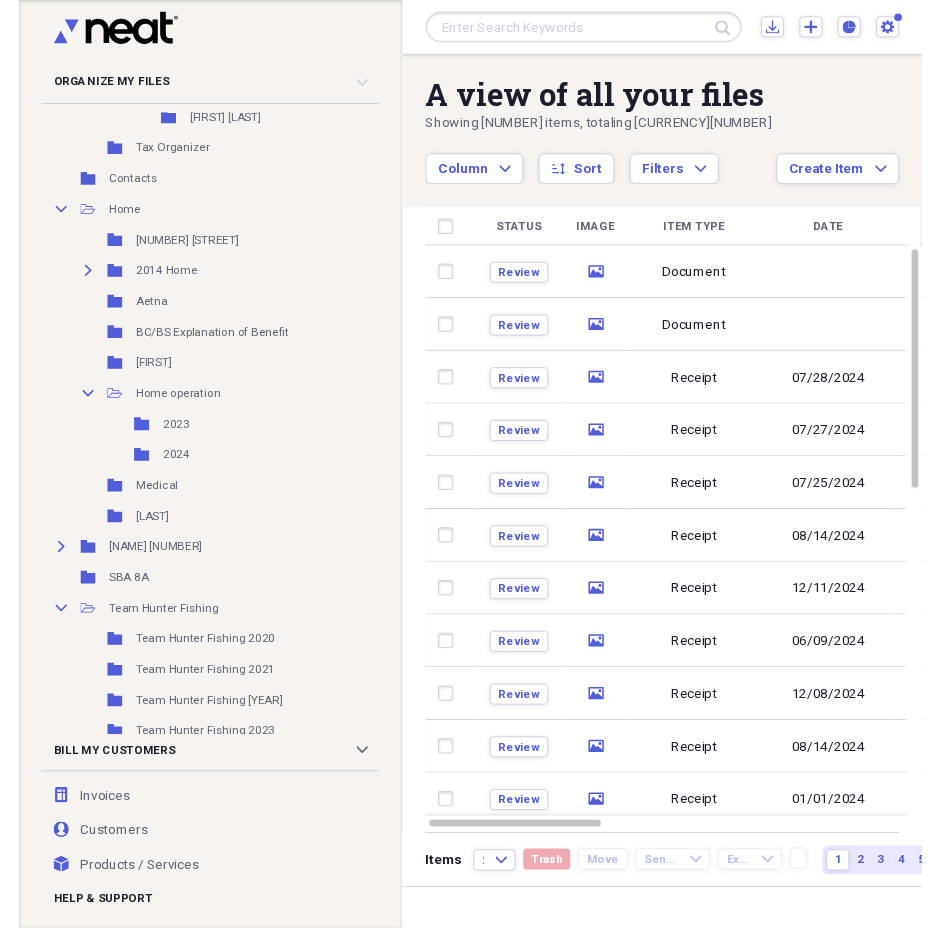 scroll, scrollTop: 1359, scrollLeft: 0, axis: vertical 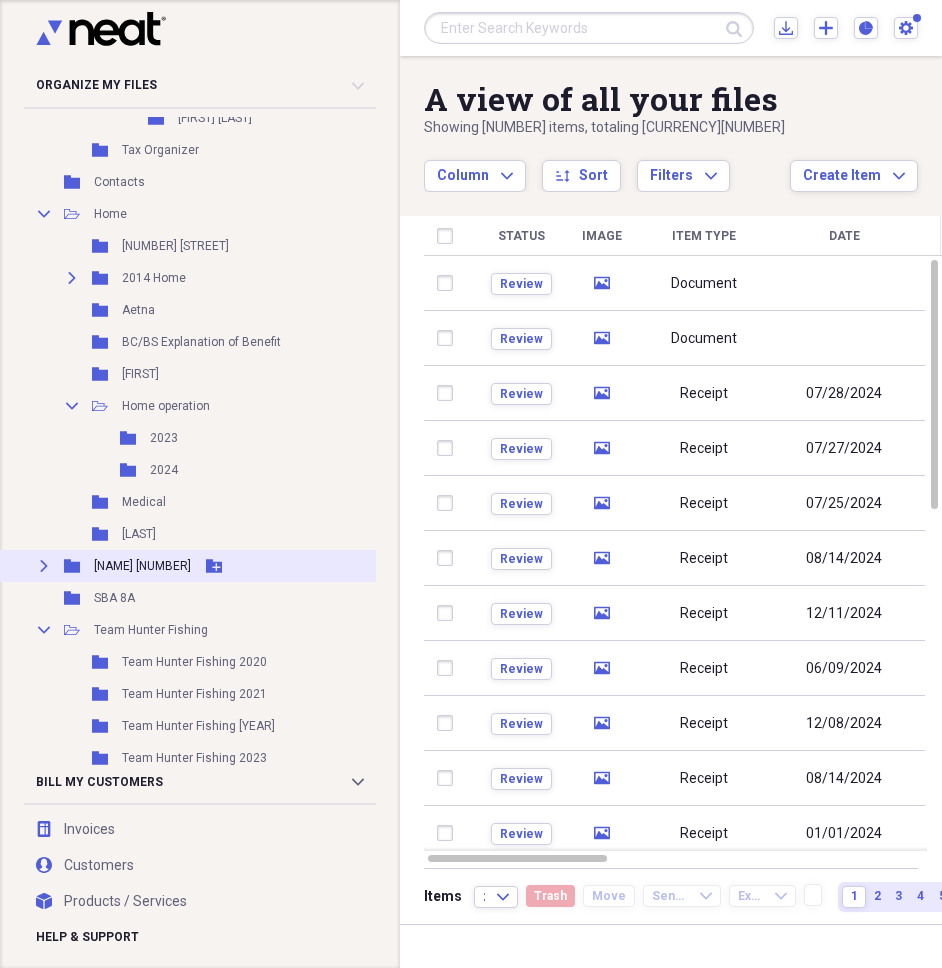 click on "[NAME] [NUMBER]" at bounding box center (142, 566) 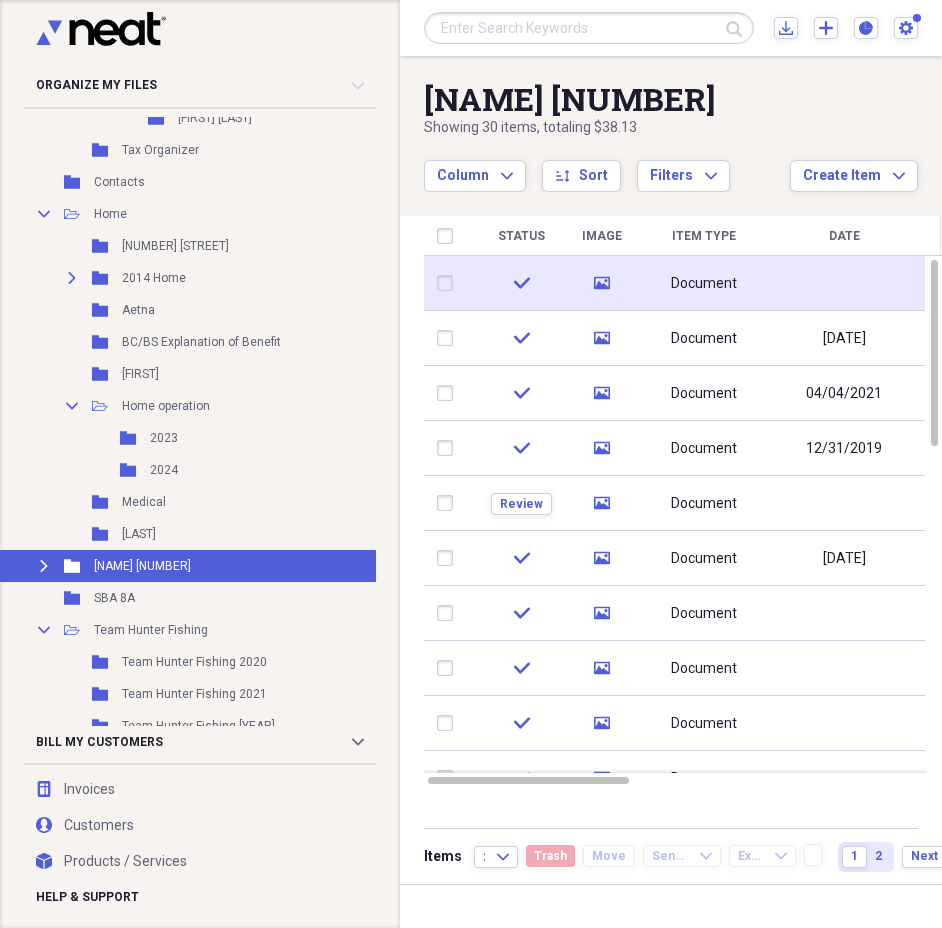 click on "media" 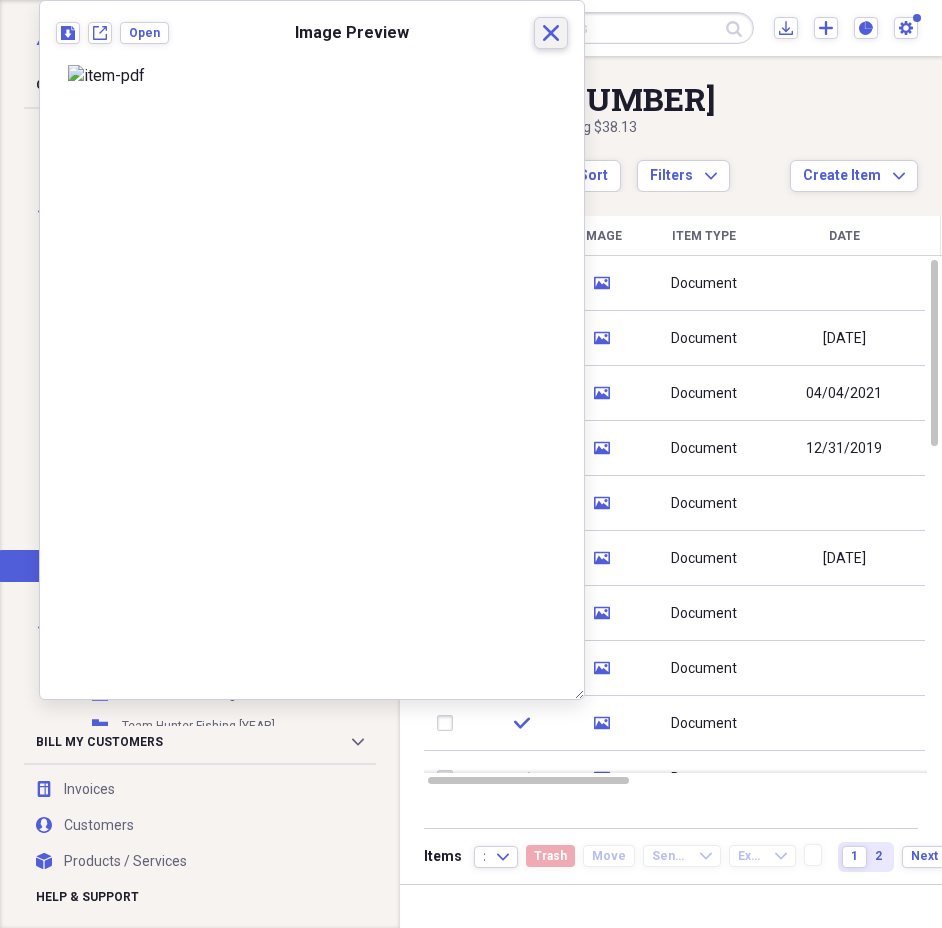 click 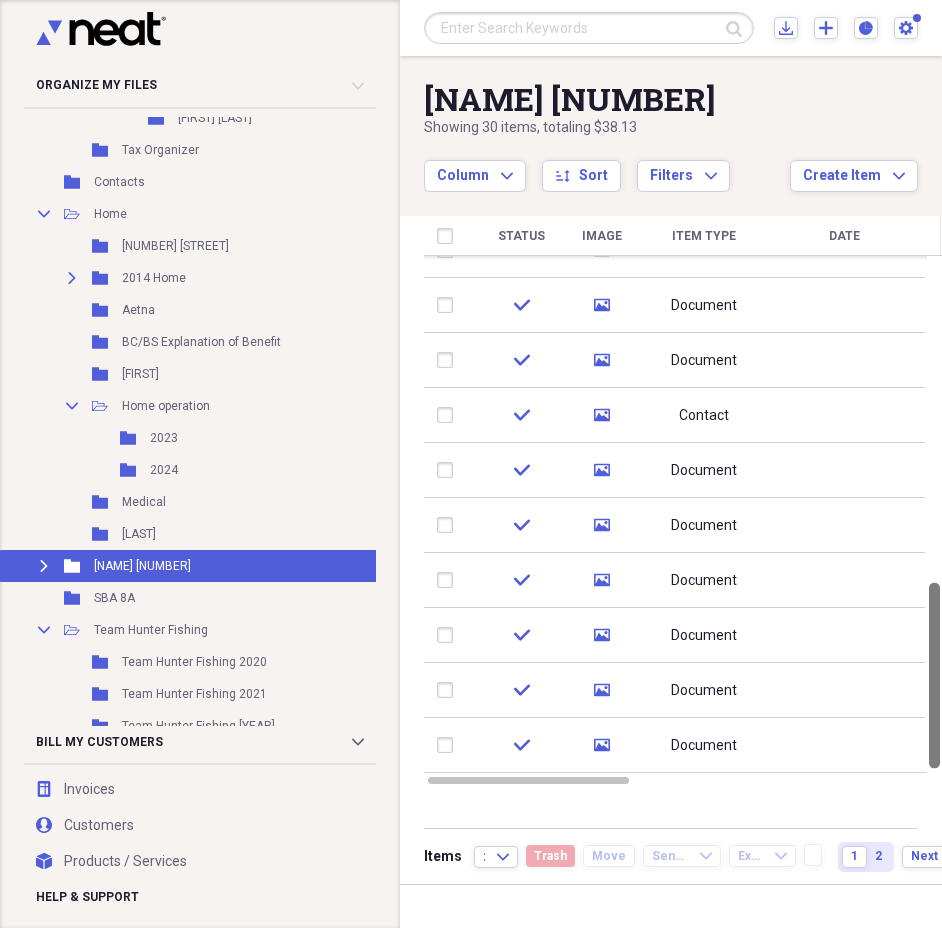 drag, startPoint x: 936, startPoint y: 317, endPoint x: 965, endPoint y: 669, distance: 353.1926 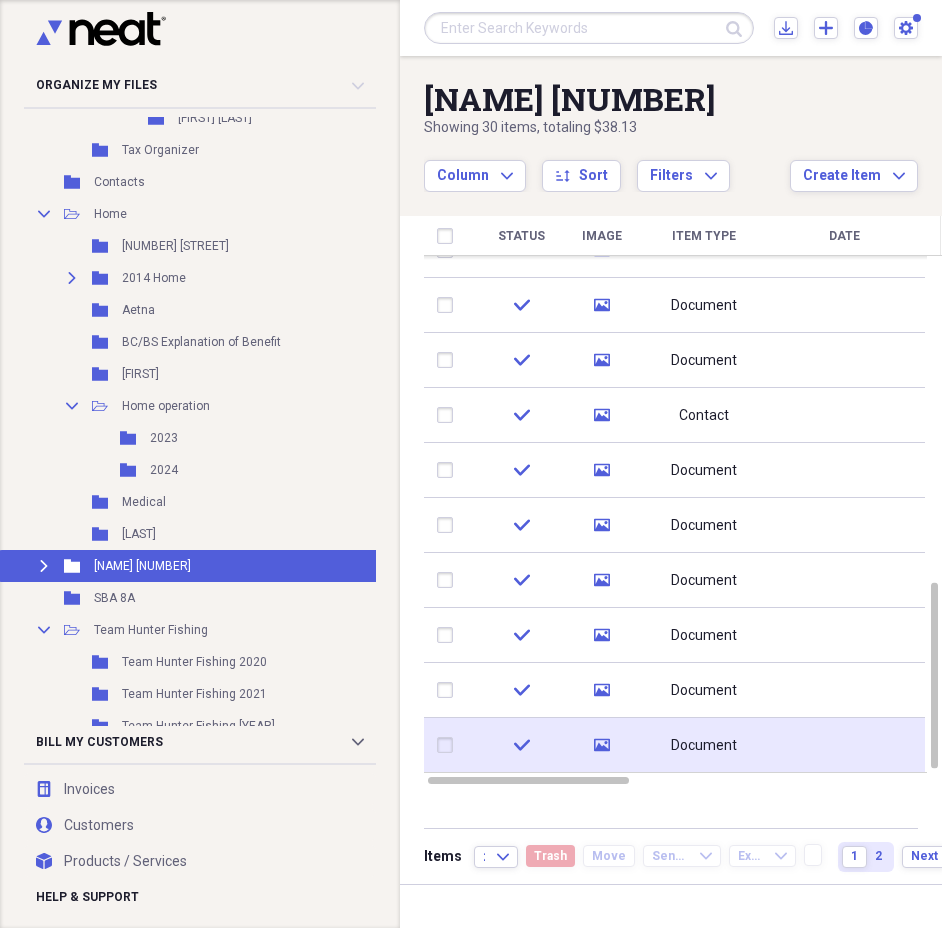 click on "Document" at bounding box center (704, 746) 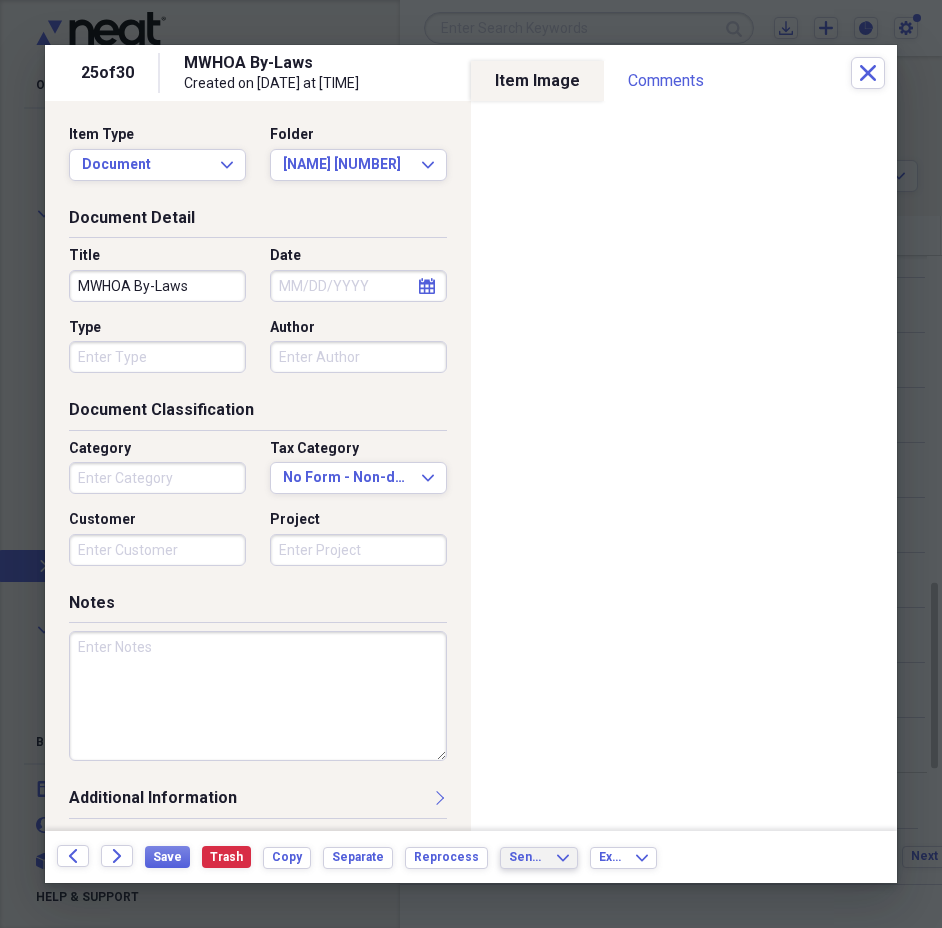 click on "Send To Expand" at bounding box center (539, 858) 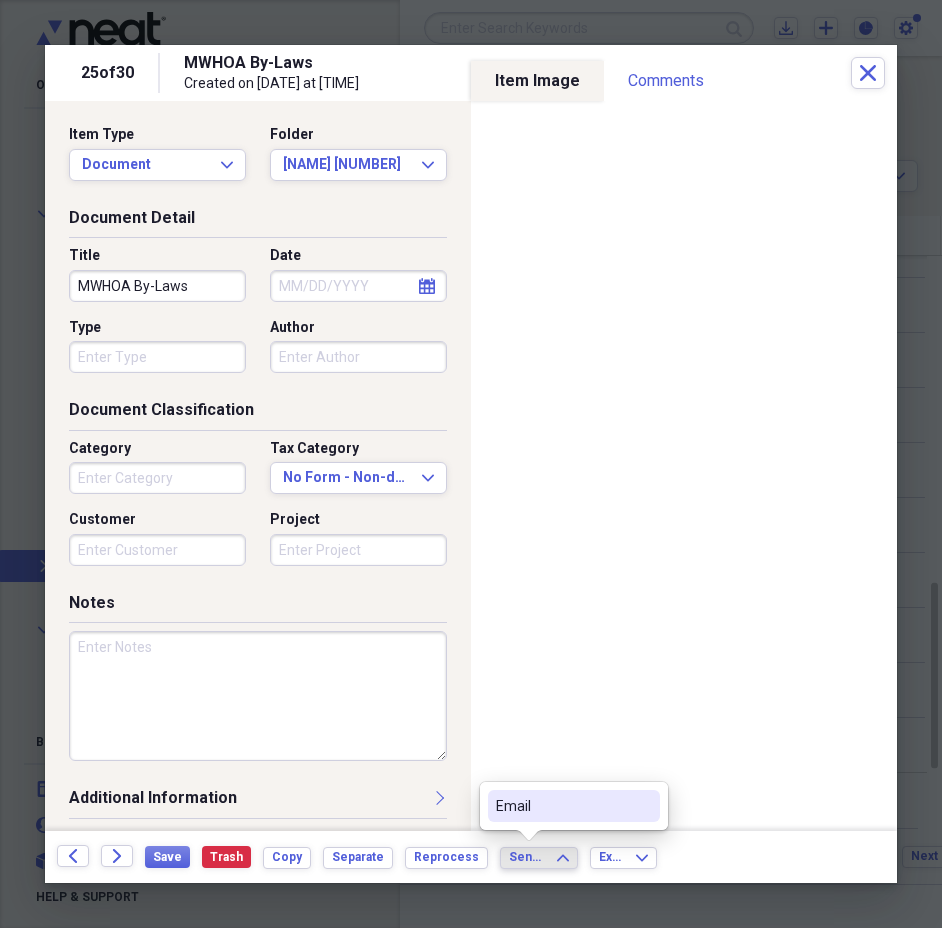 click on "Email" at bounding box center [562, 806] 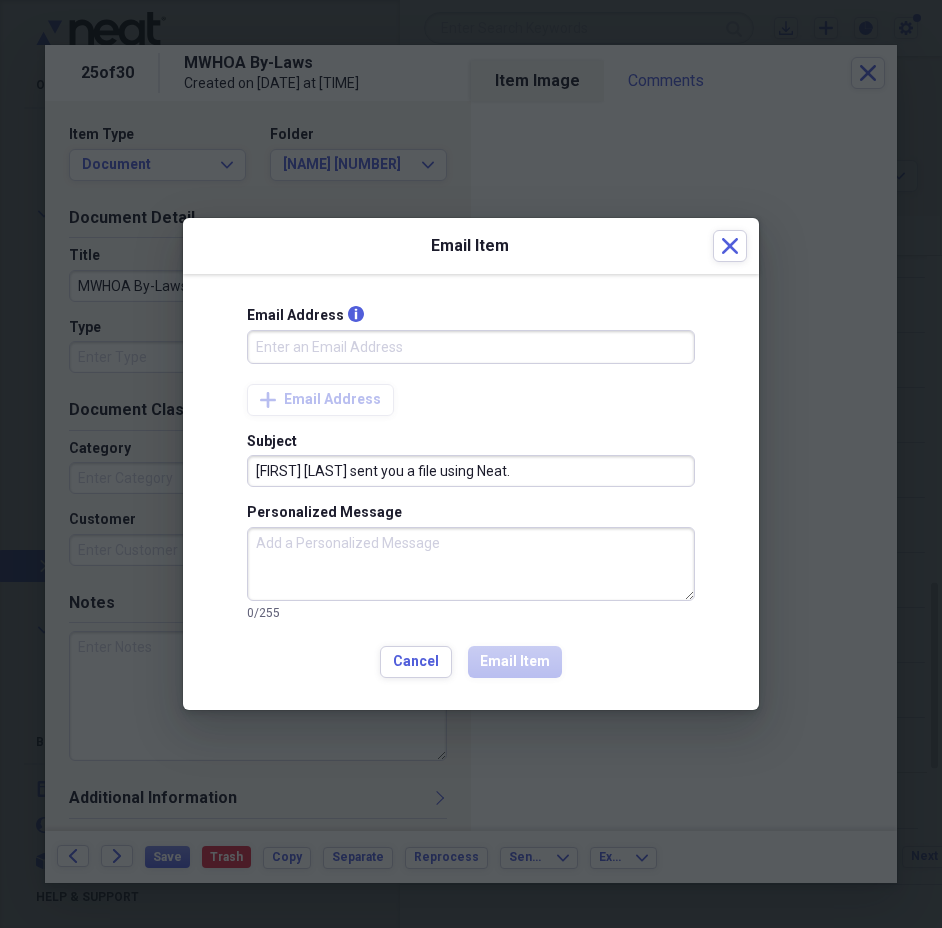 click on "Email Address info" at bounding box center [471, 347] 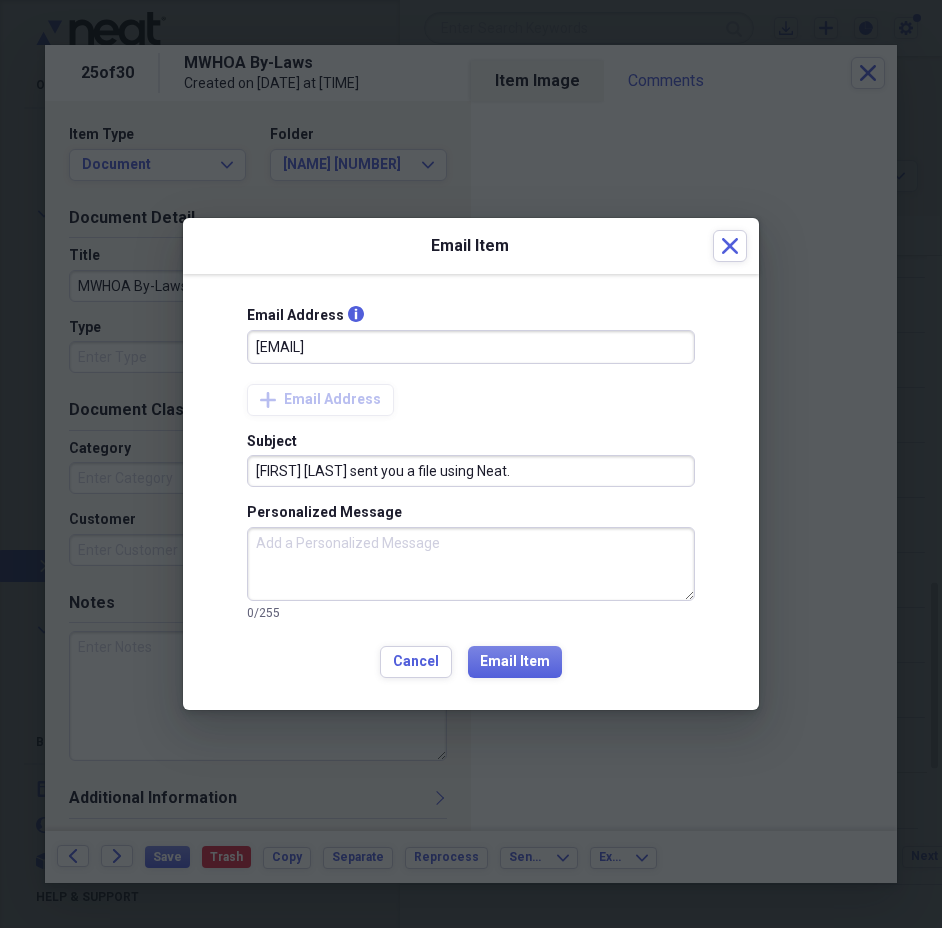 type on "[EMAIL]" 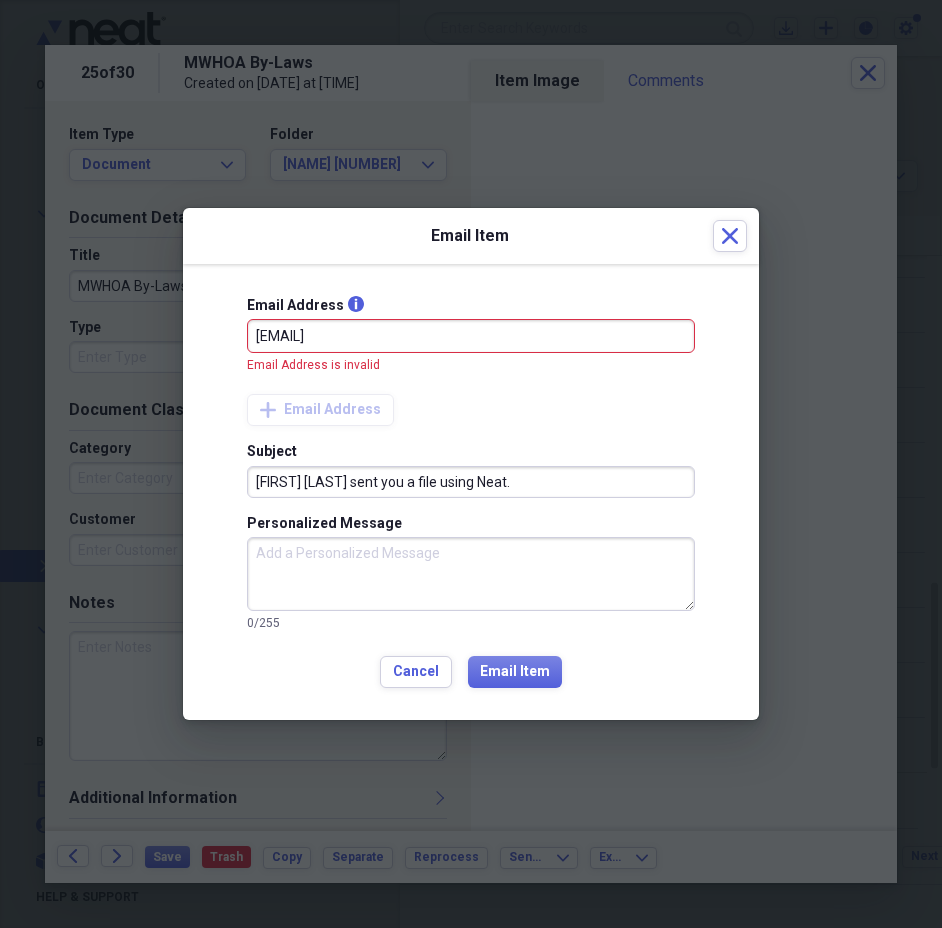 click on "Personalized Message" at bounding box center (471, 574) 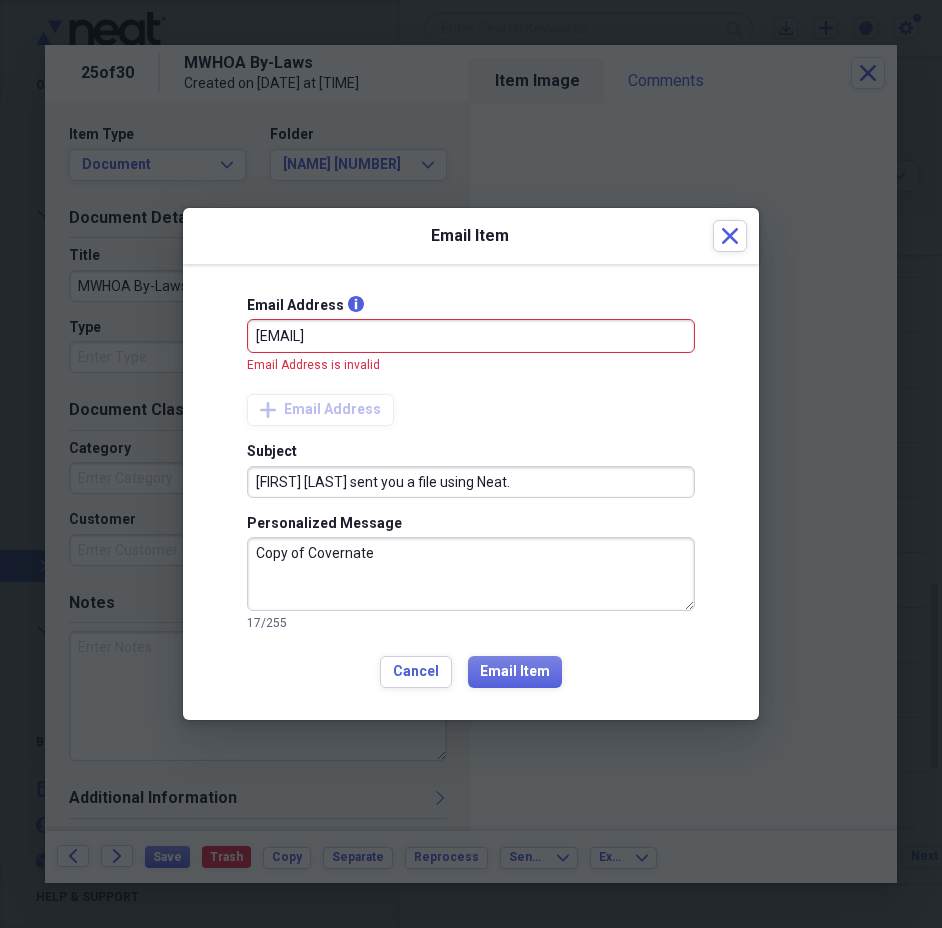 click on "Copy of Covernate" at bounding box center [471, 574] 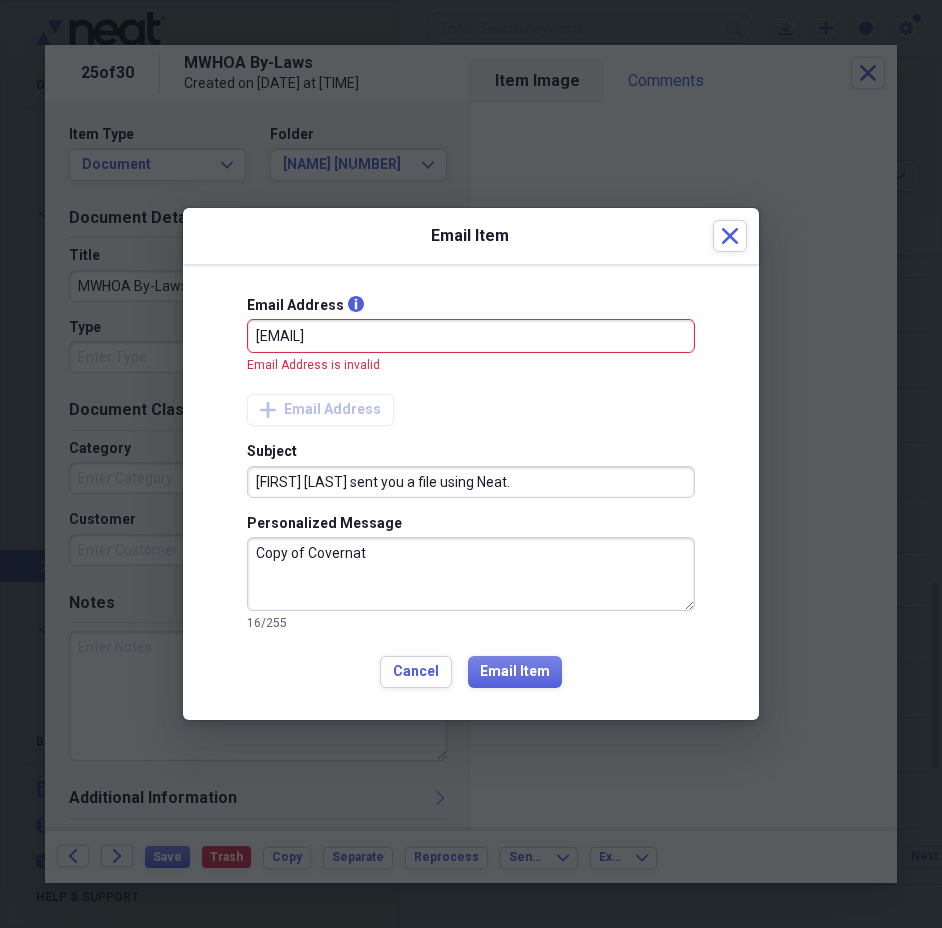 type on "Copy of Covernat" 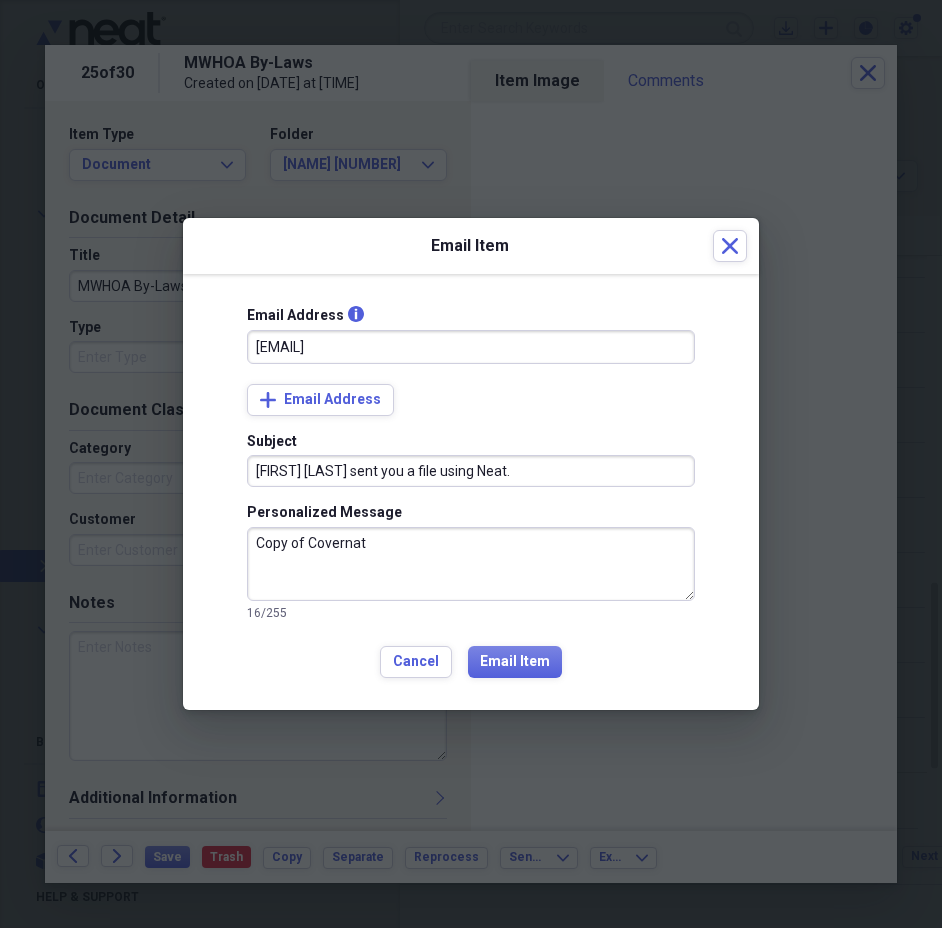click on "[EMAIL]" at bounding box center (471, 347) 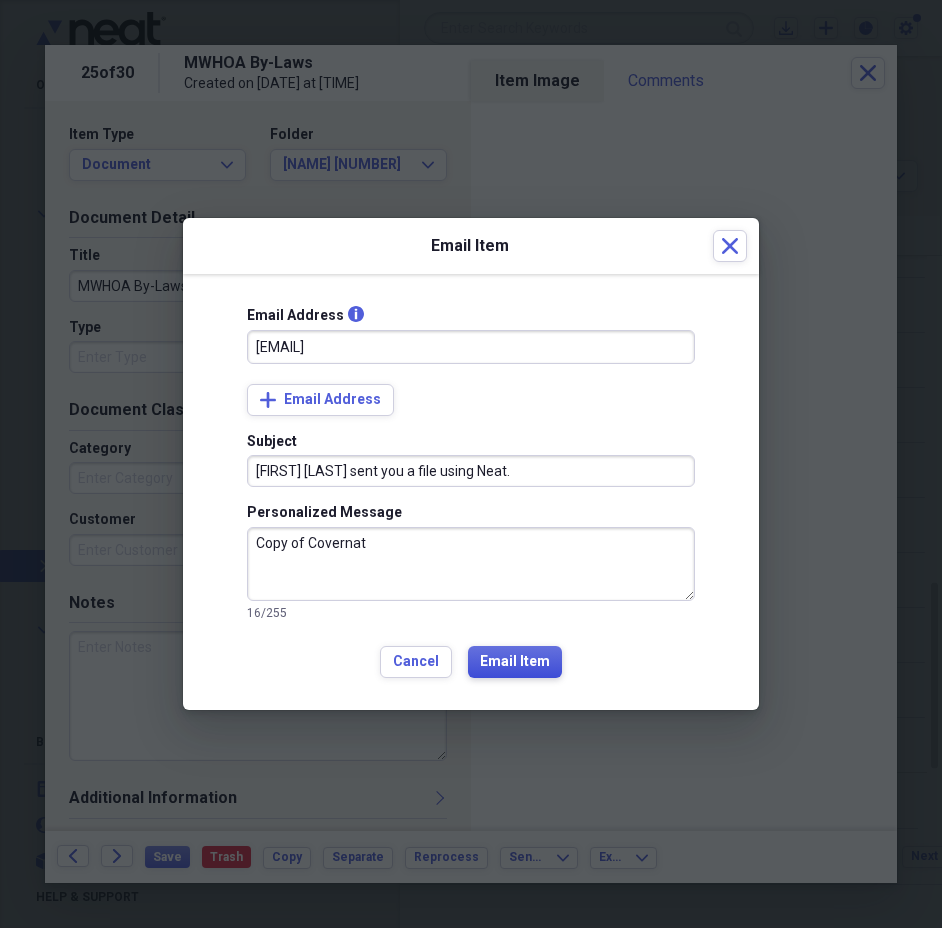 type on "[EMAIL]" 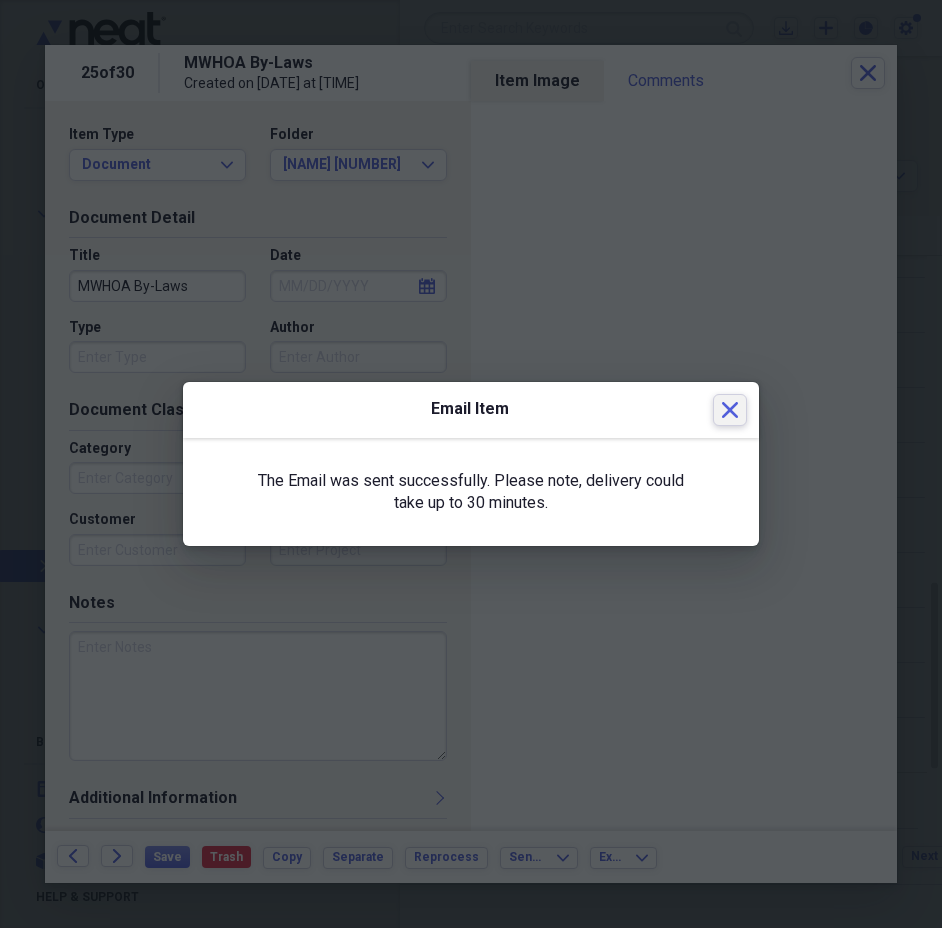 click on "Close" 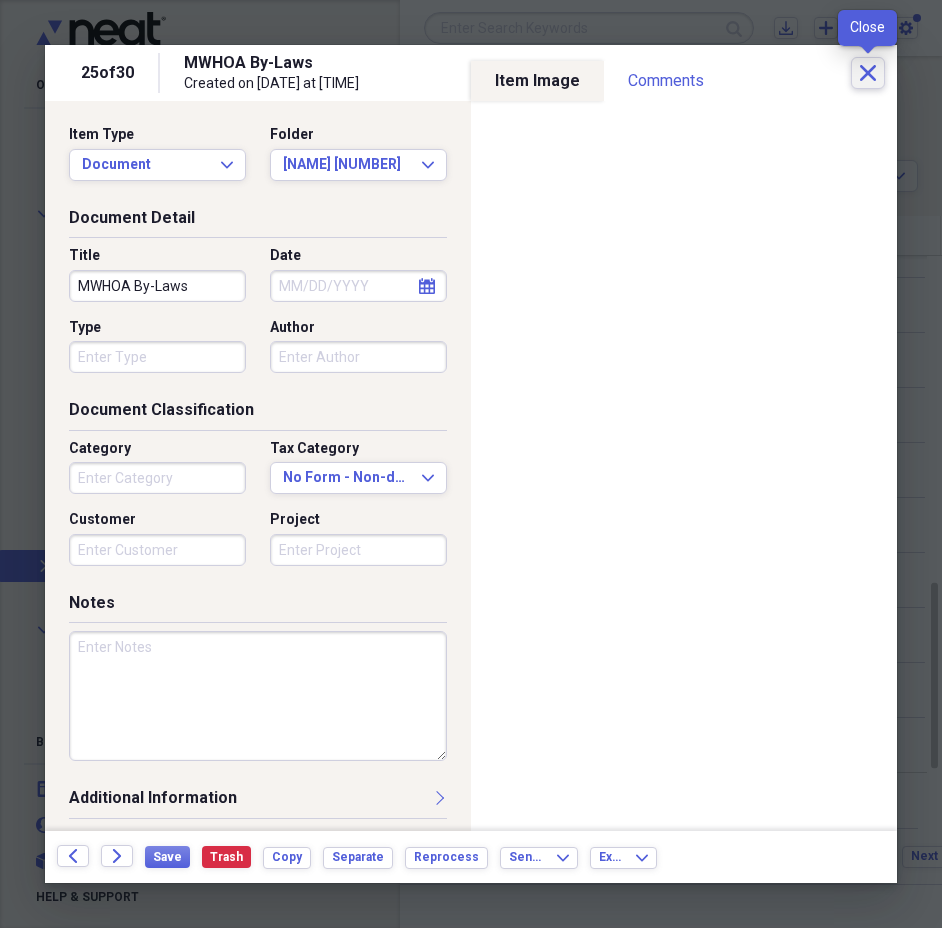 click on "Close" 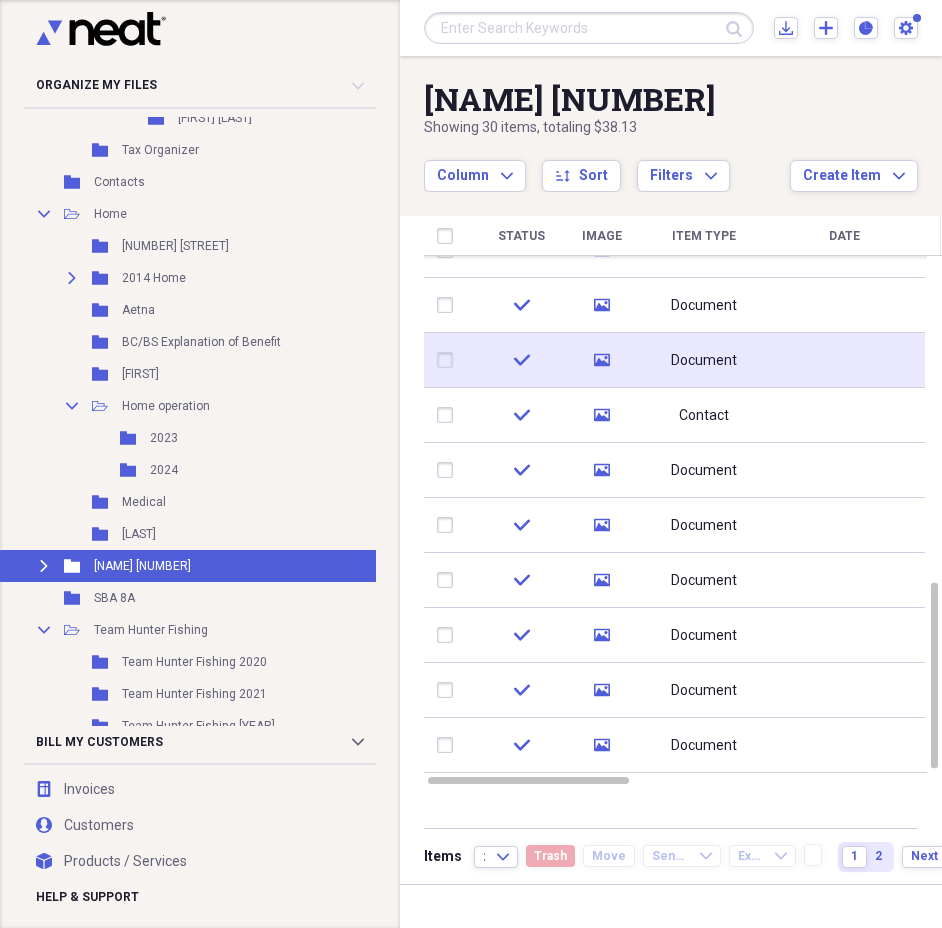 click on "Document" at bounding box center (704, 360) 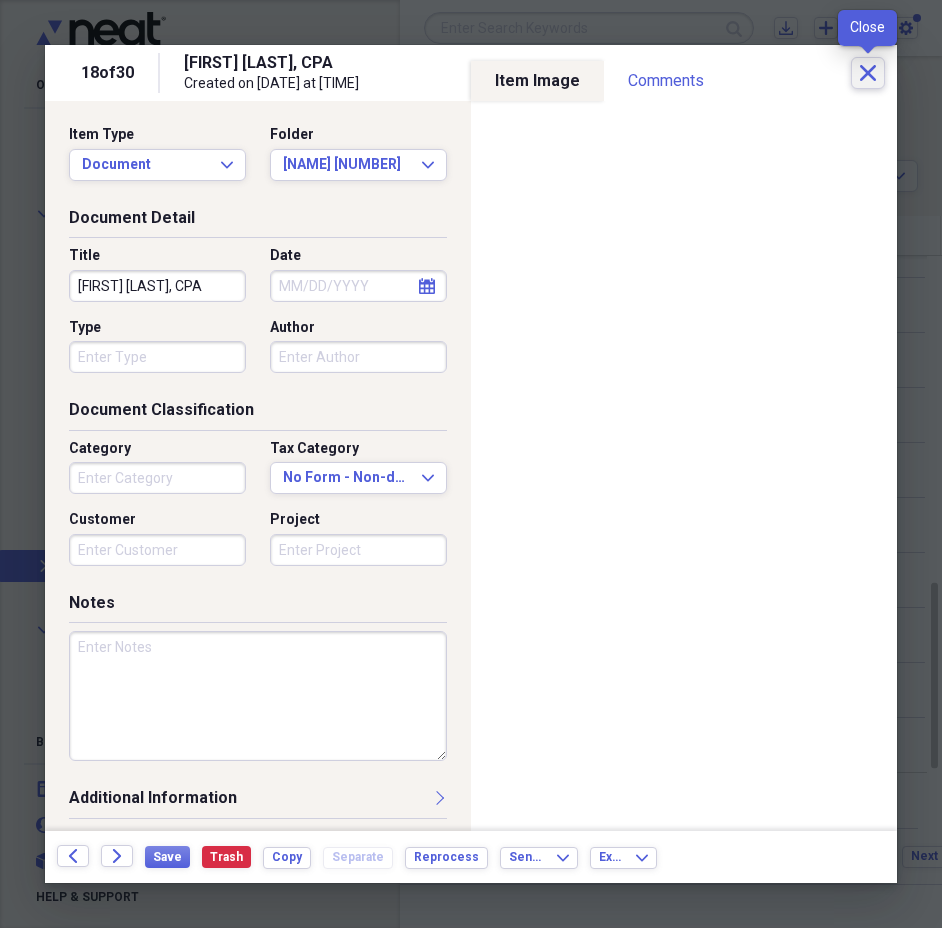 click 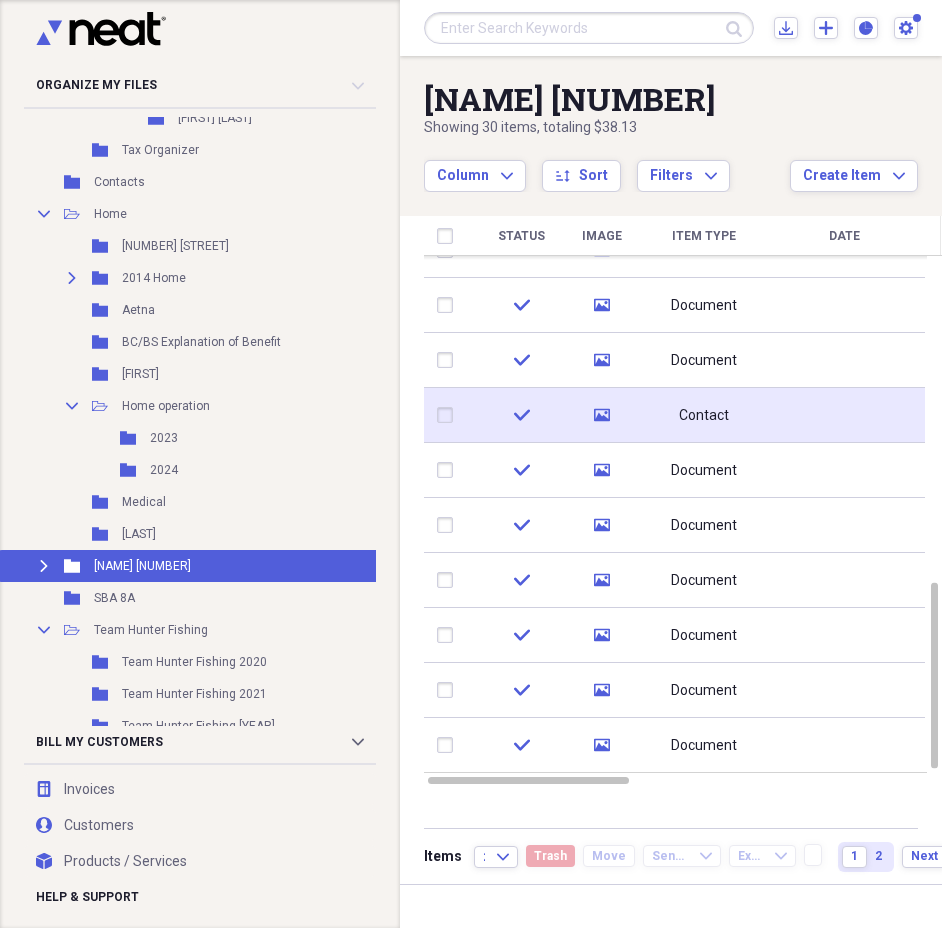 click on "Contact" at bounding box center [704, 415] 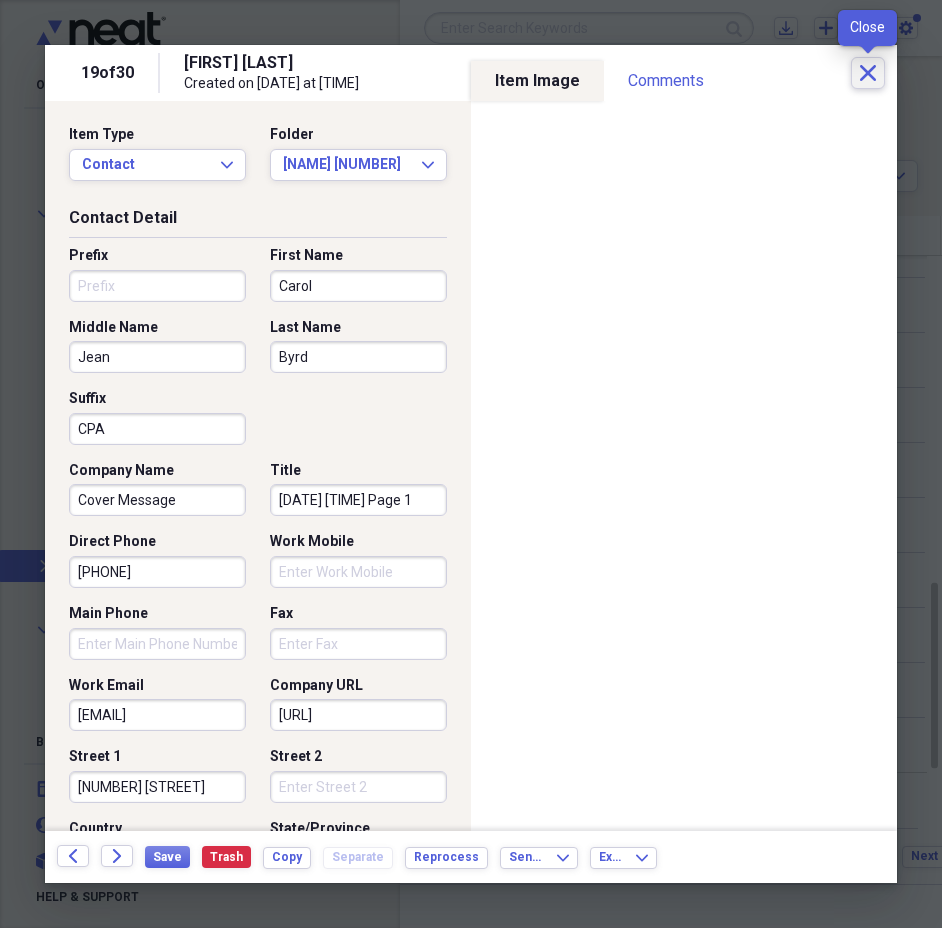 click 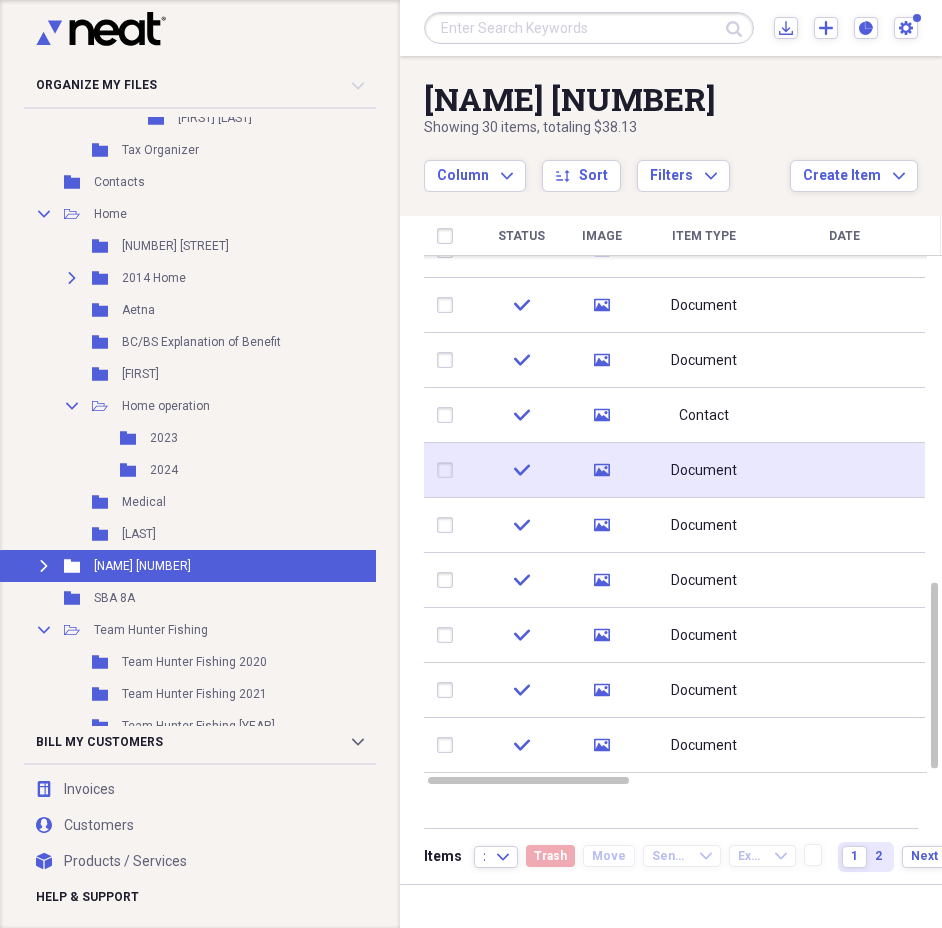 click on "Document" at bounding box center (704, 471) 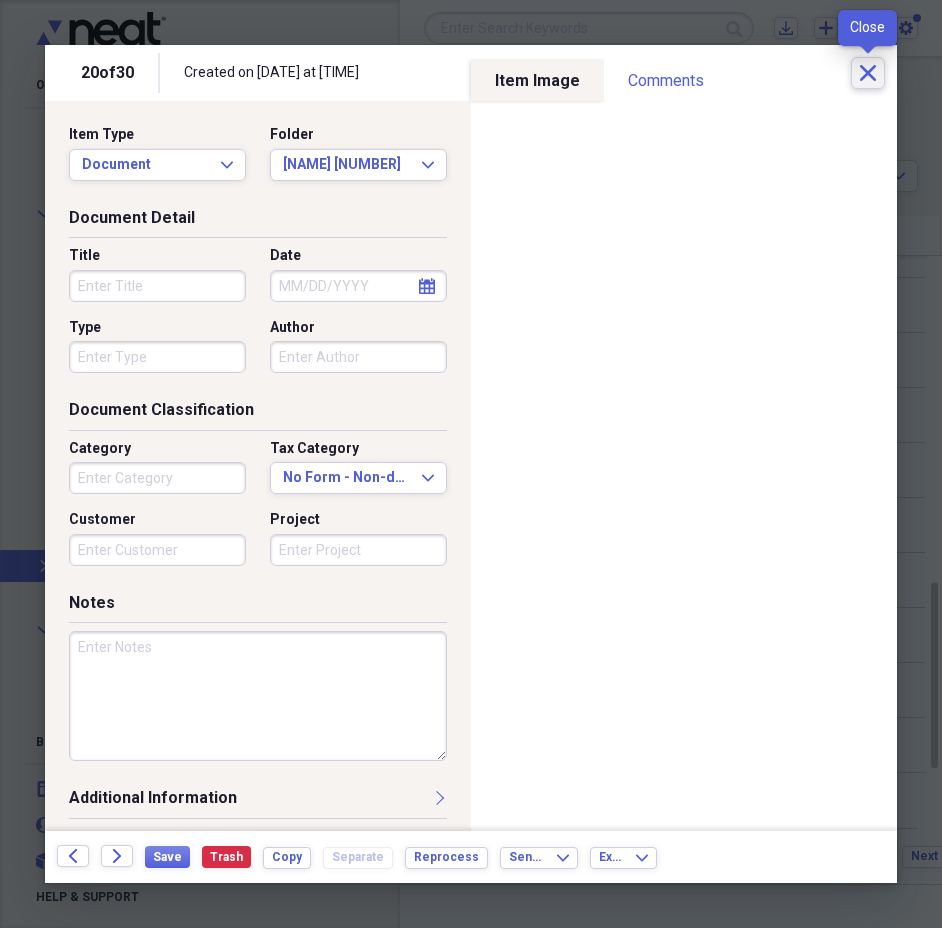 click on "Close" 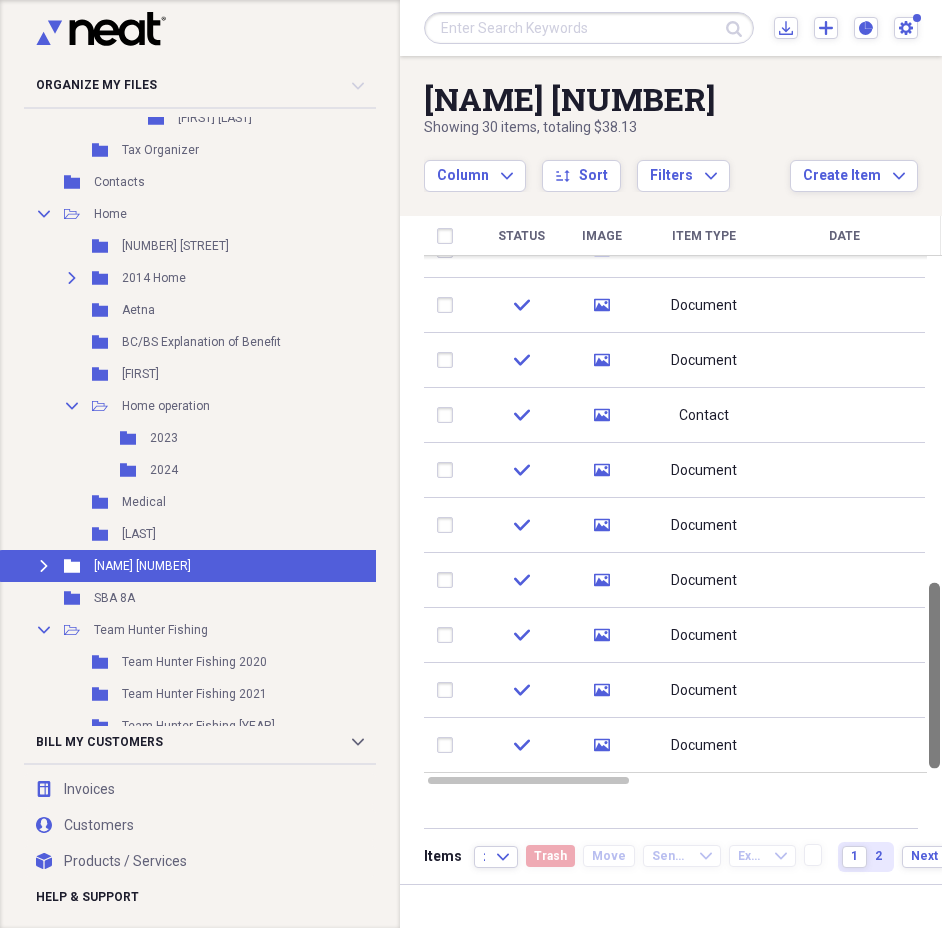 drag, startPoint x: 939, startPoint y: 654, endPoint x: 944, endPoint y: 701, distance: 47.26521 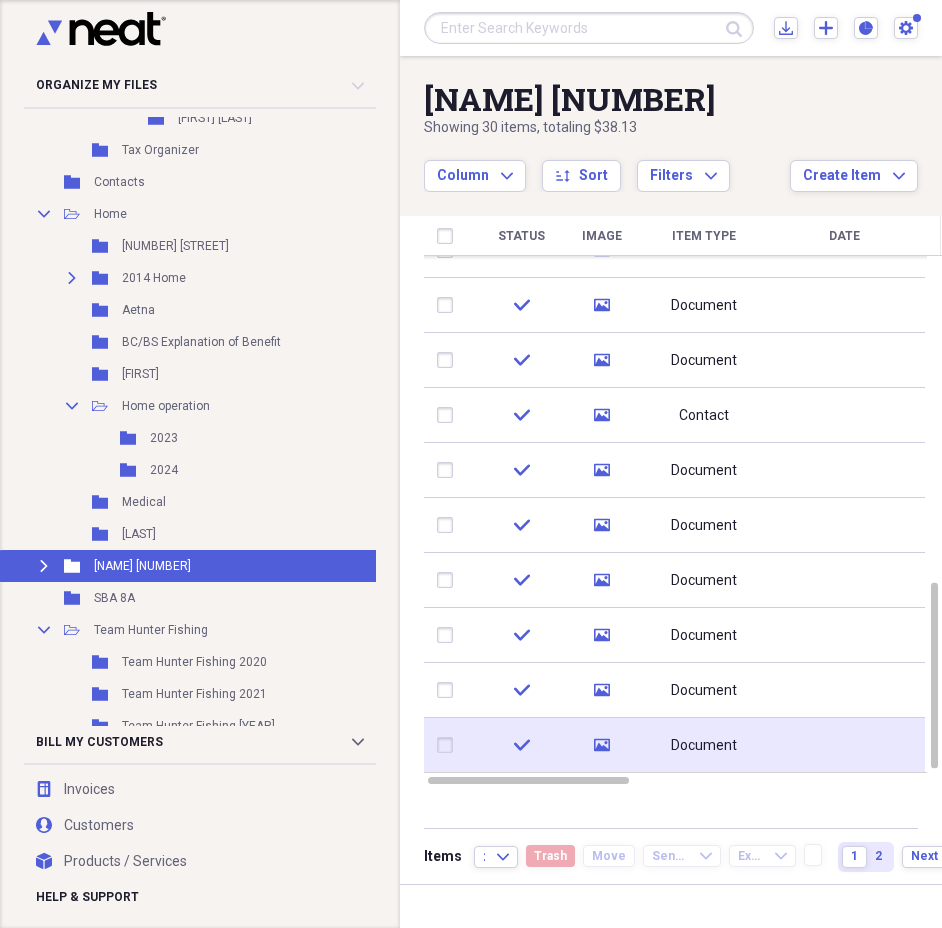 click on "Document" at bounding box center [704, 746] 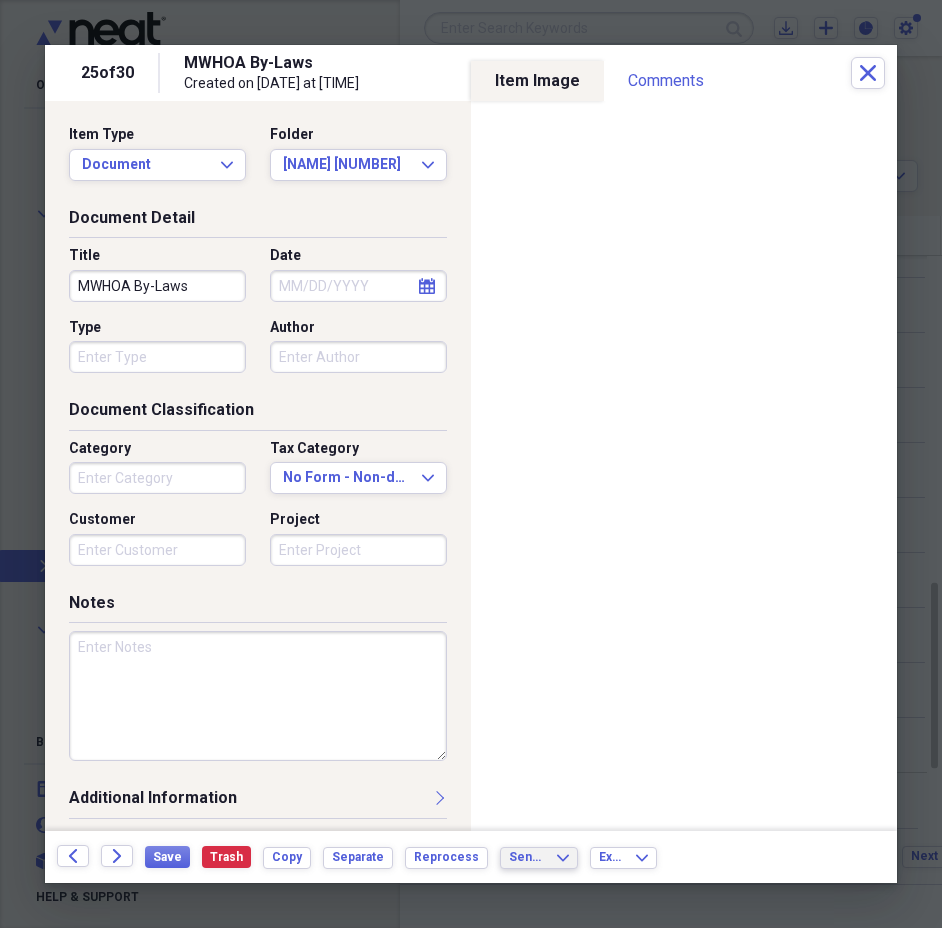 click on "Send To Expand" at bounding box center [539, 857] 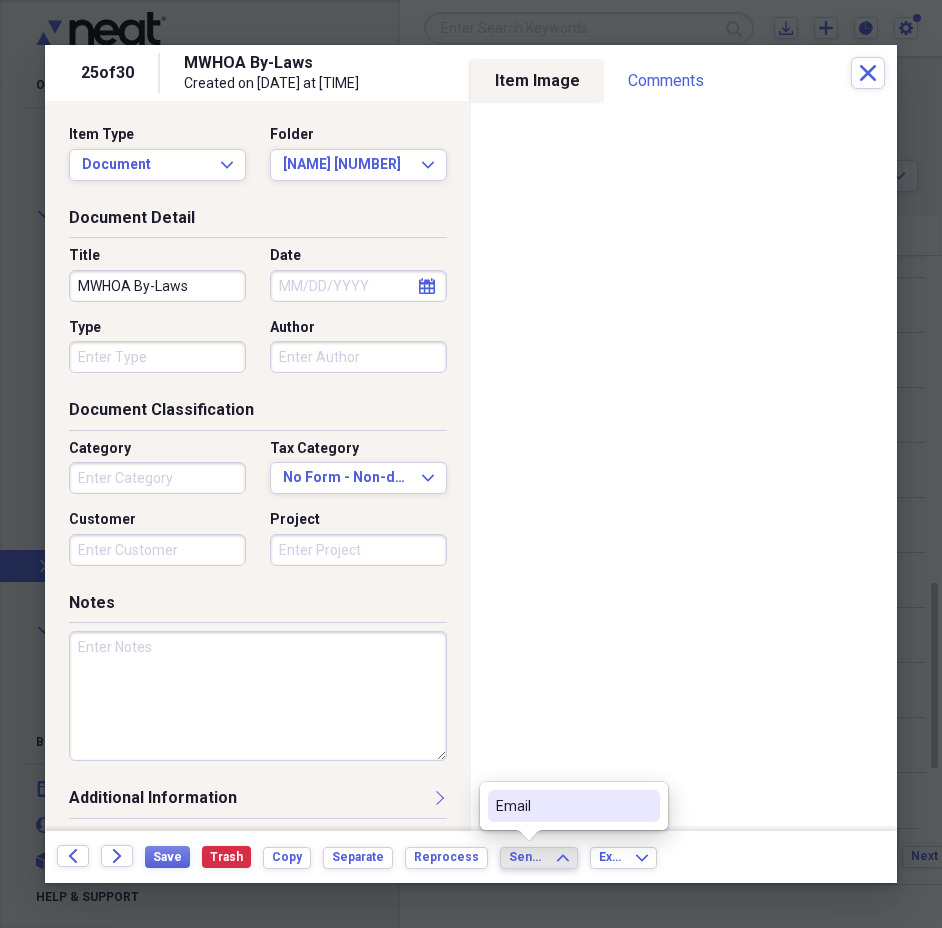 click on "Email" at bounding box center (562, 806) 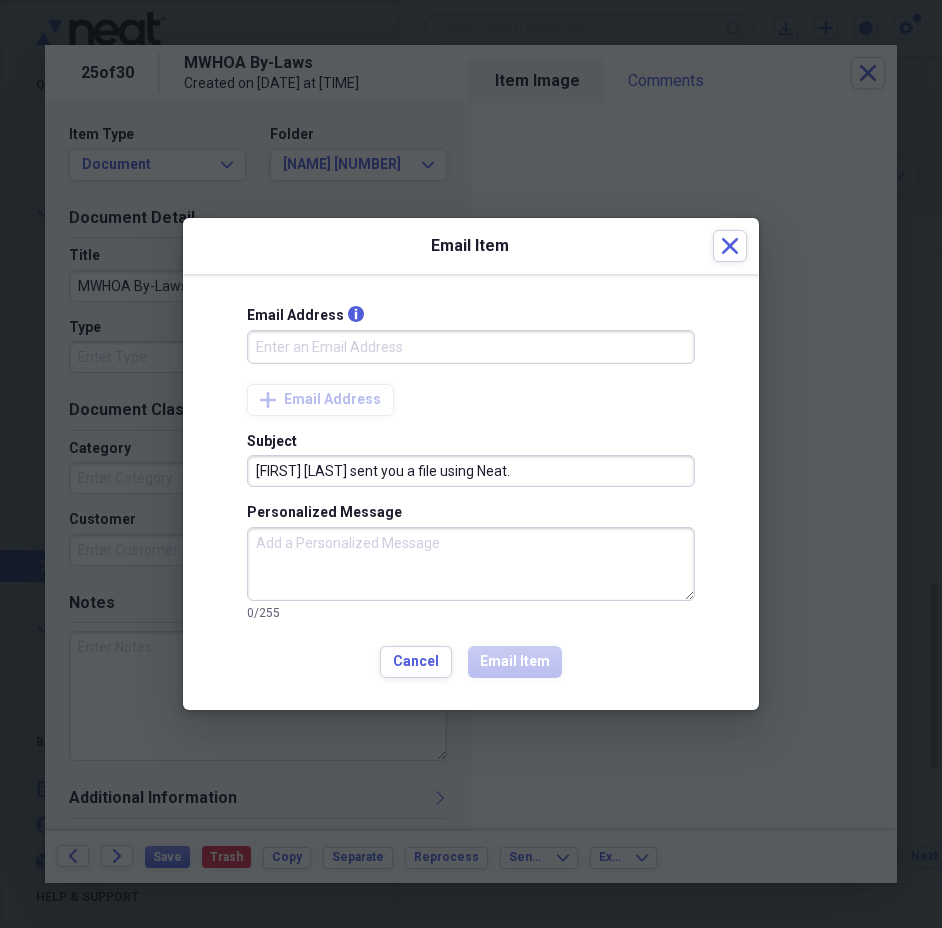 click on "Email Address info" at bounding box center (471, 347) 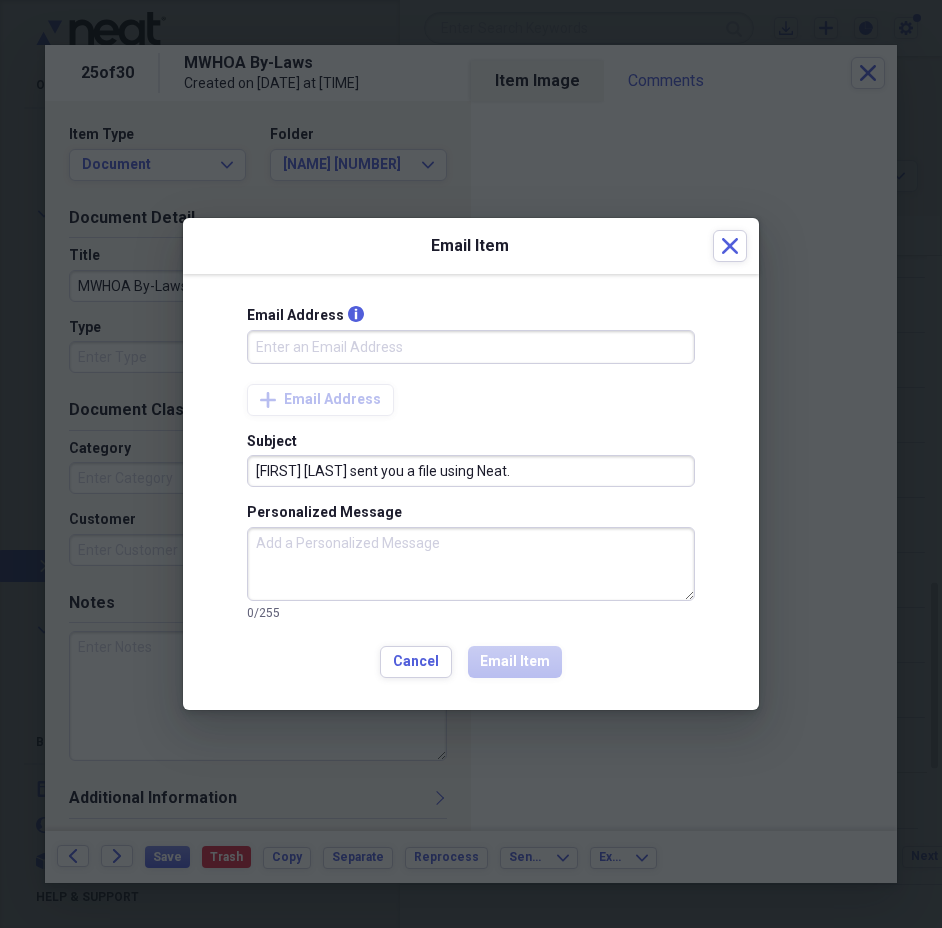 type on "[EMAIL]" 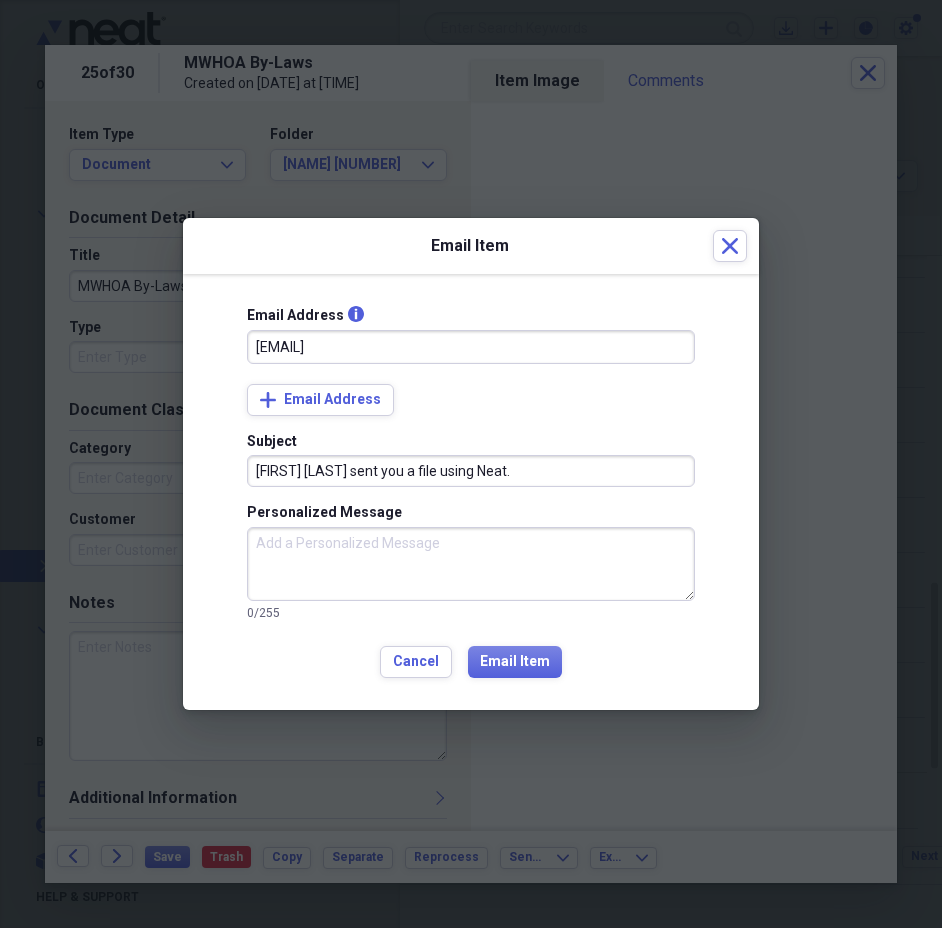 click on "Personalized Message" at bounding box center [471, 564] 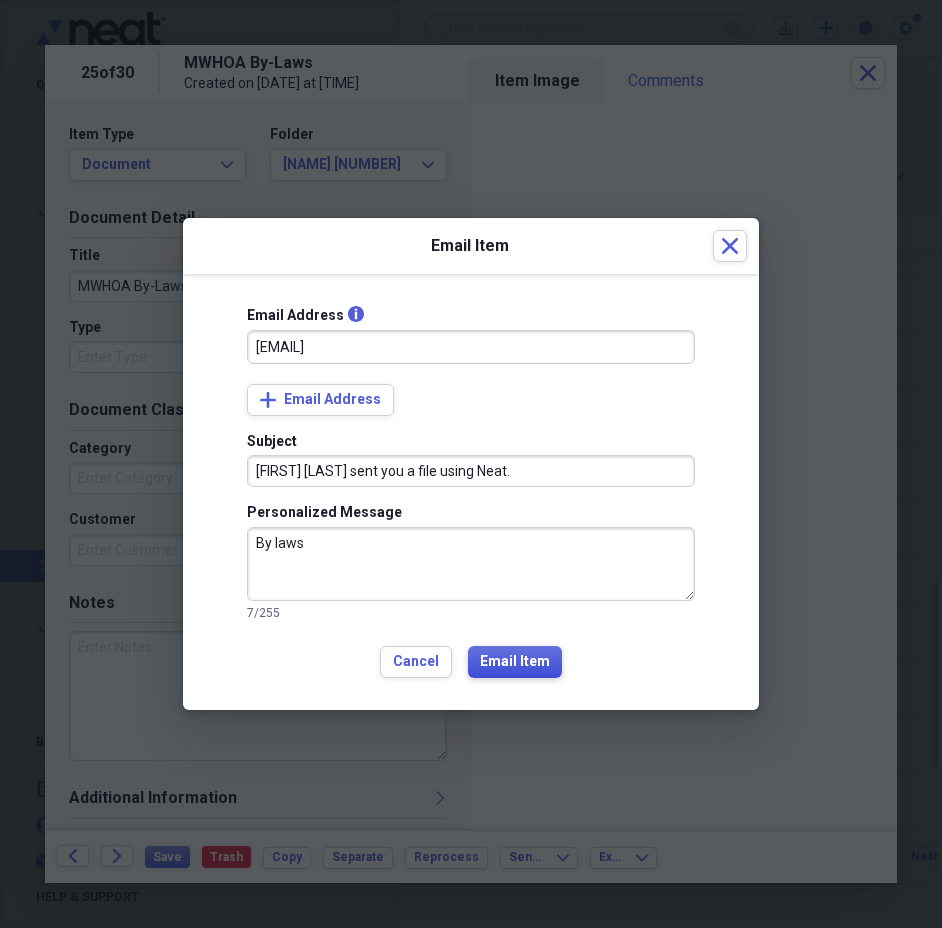 type on "By laws" 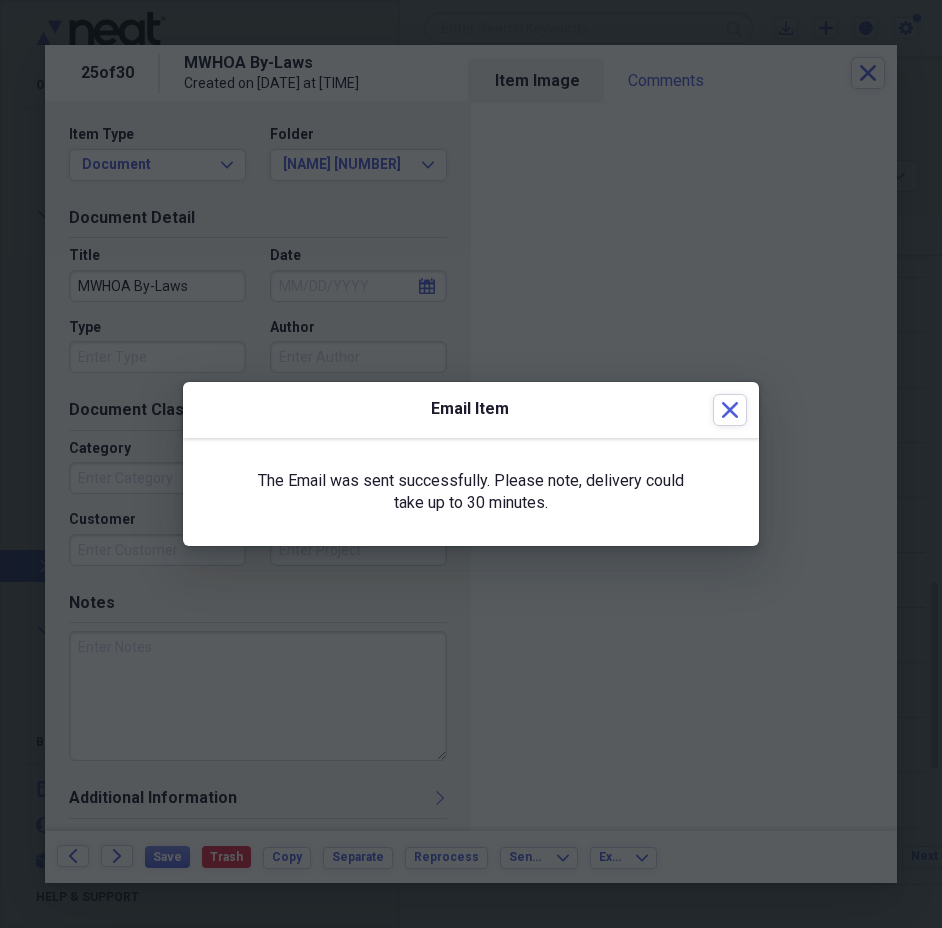 click at bounding box center (471, 464) 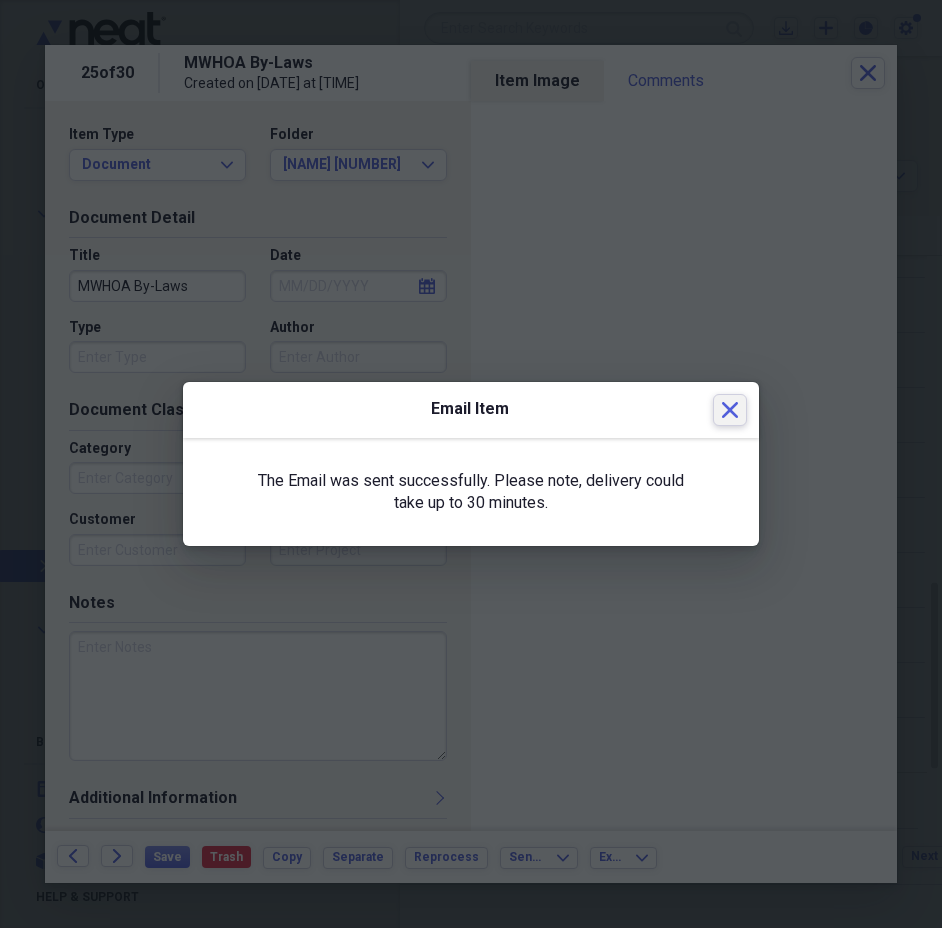 click 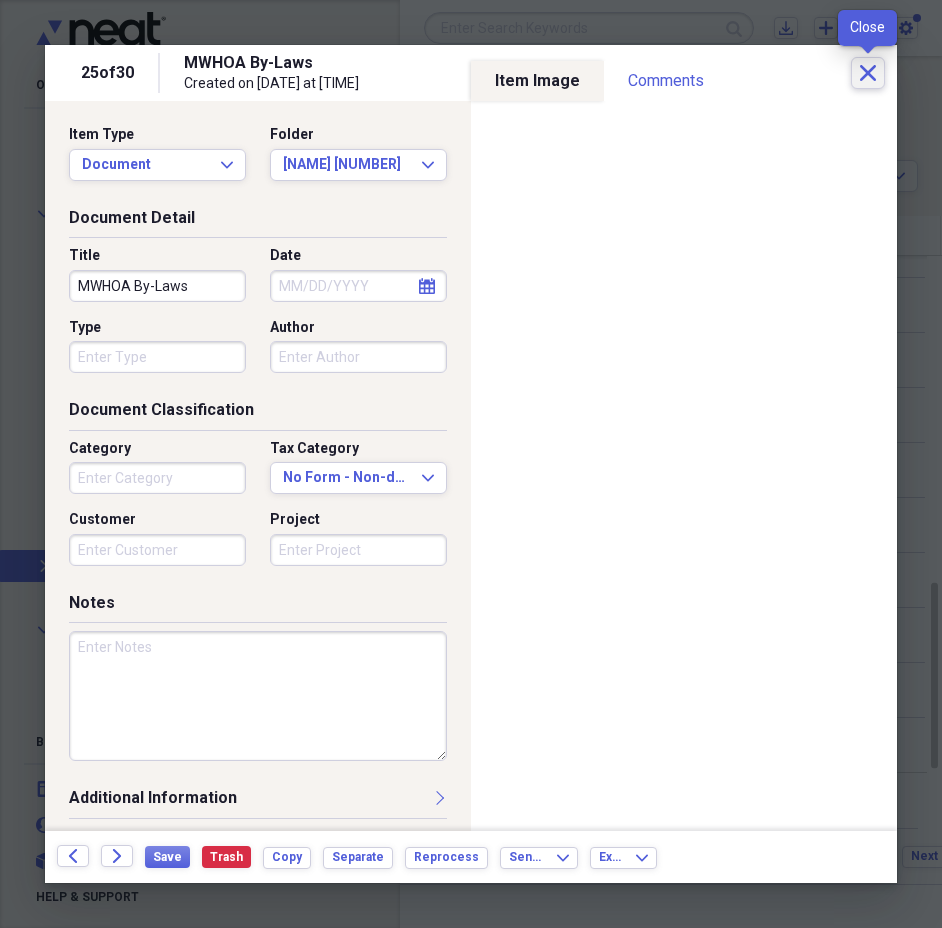 click on "Close" 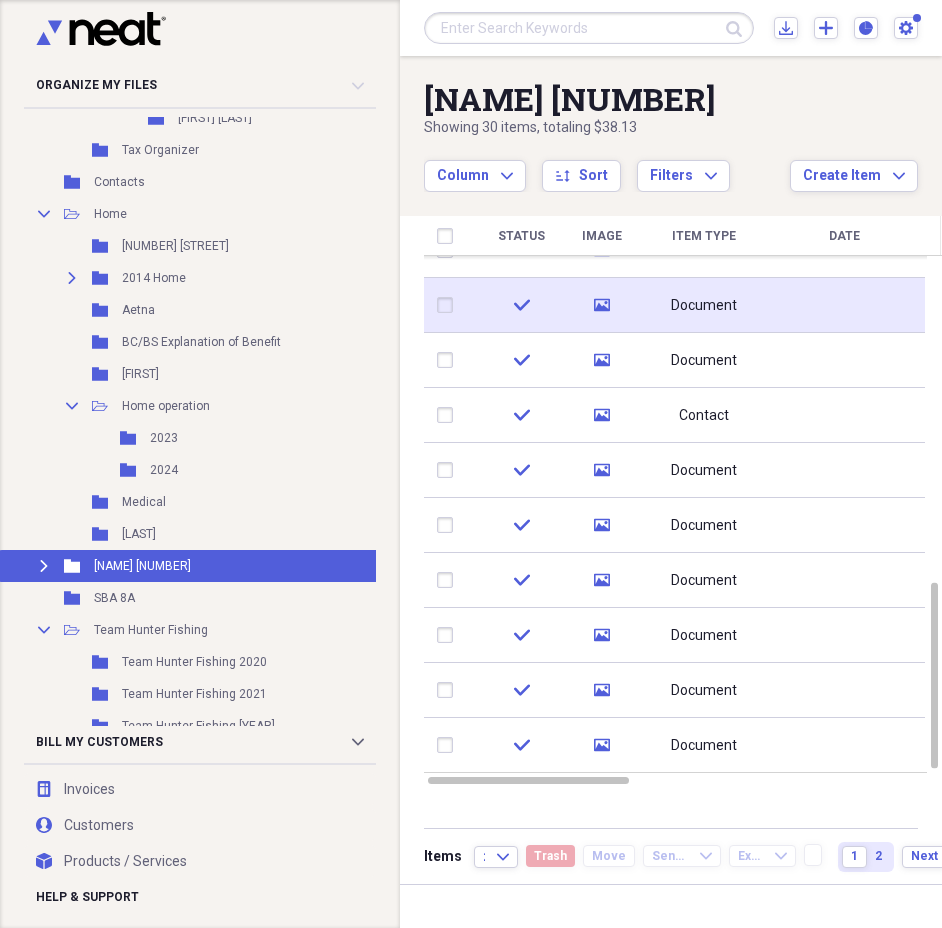 click on "Document" at bounding box center (704, 306) 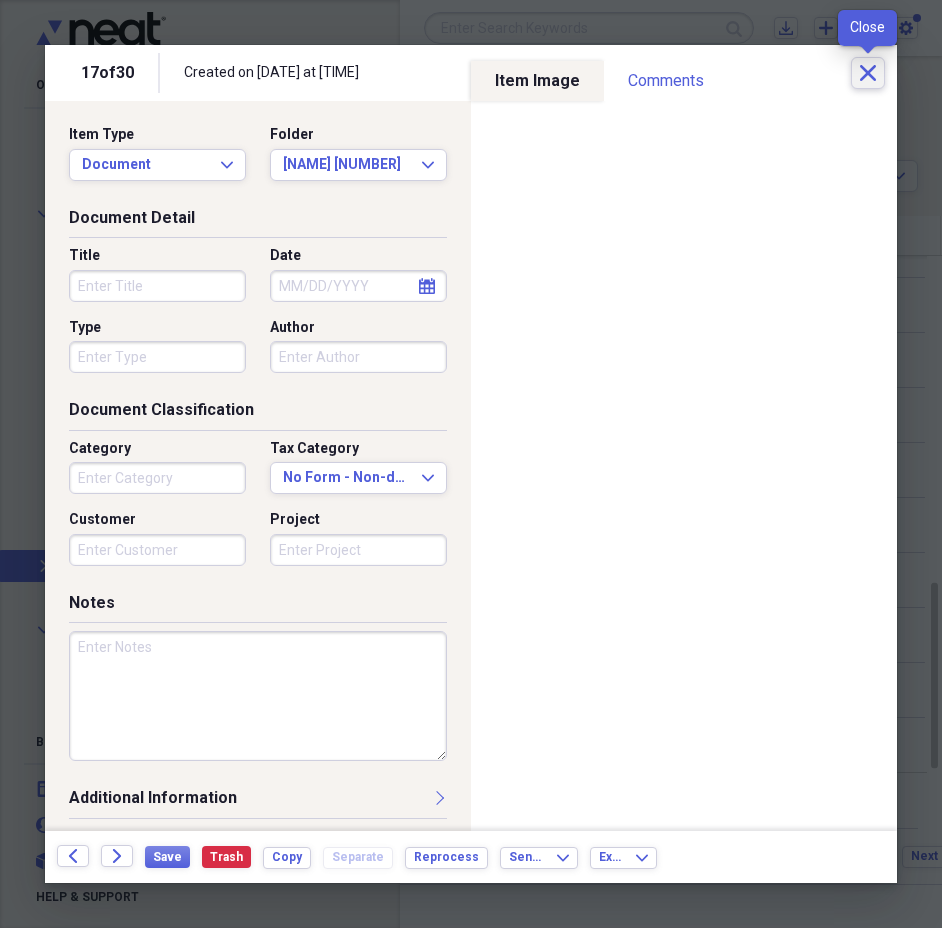 click on "Close" 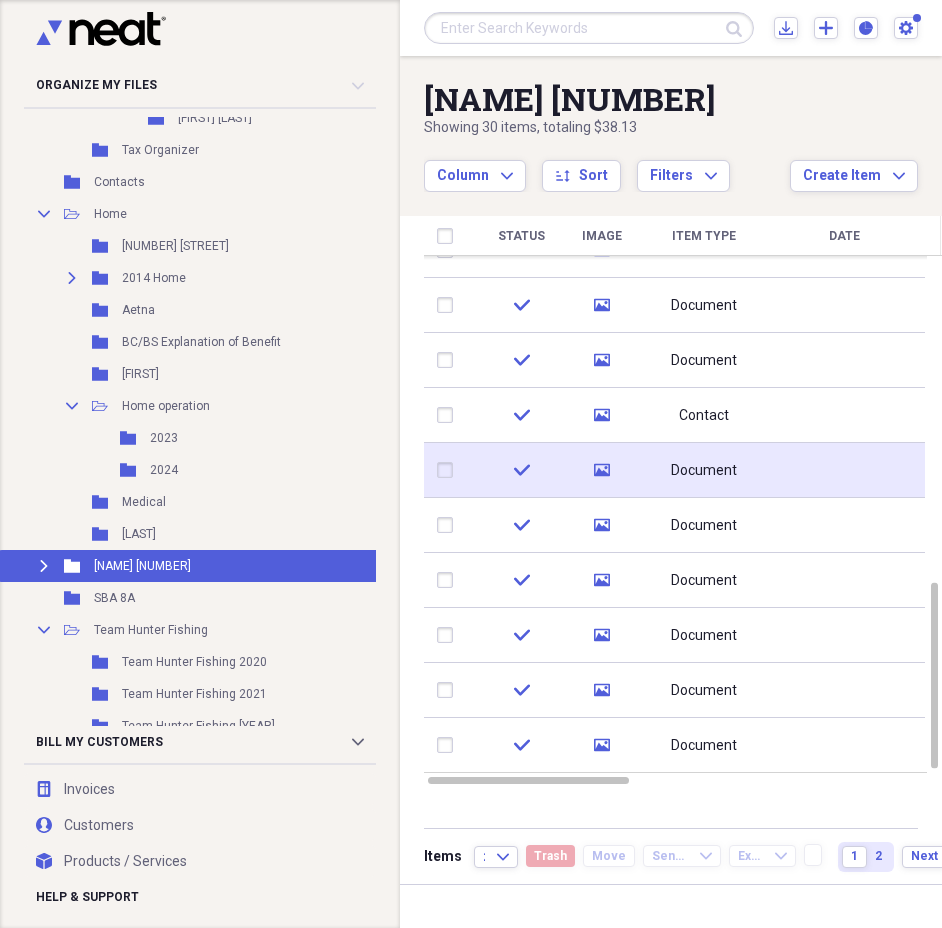 click on "Document" at bounding box center (704, 470) 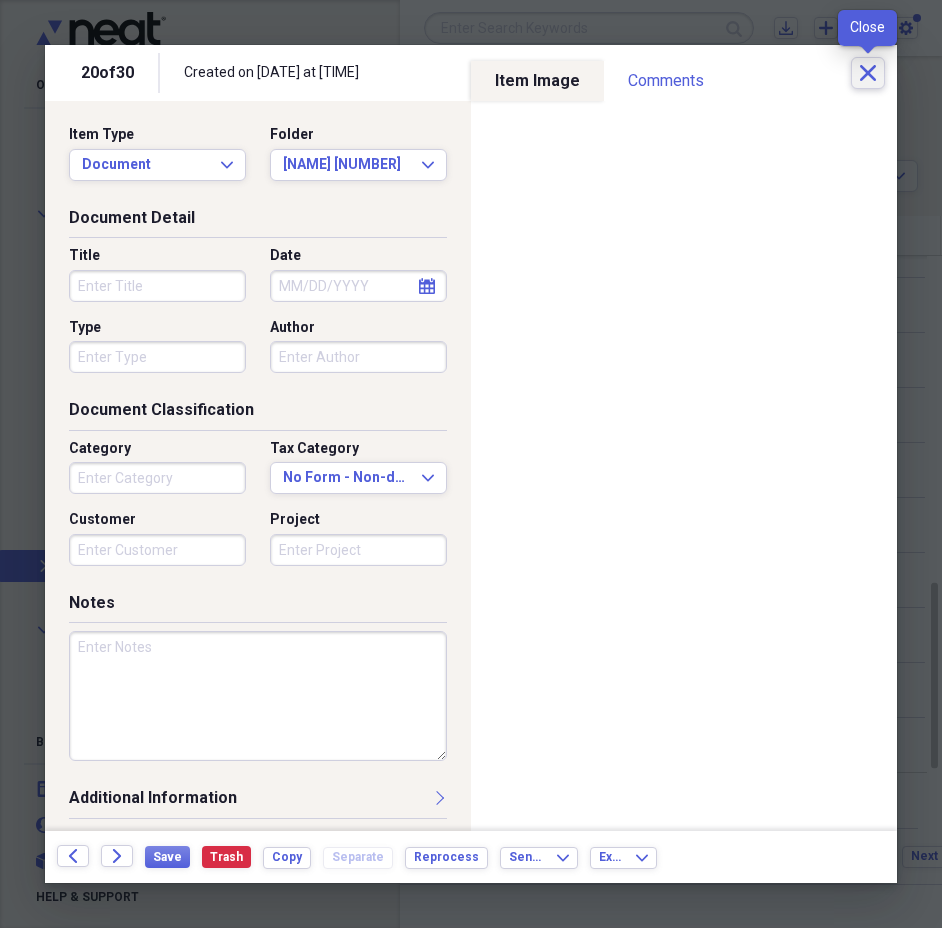 click on "Close" at bounding box center (868, 73) 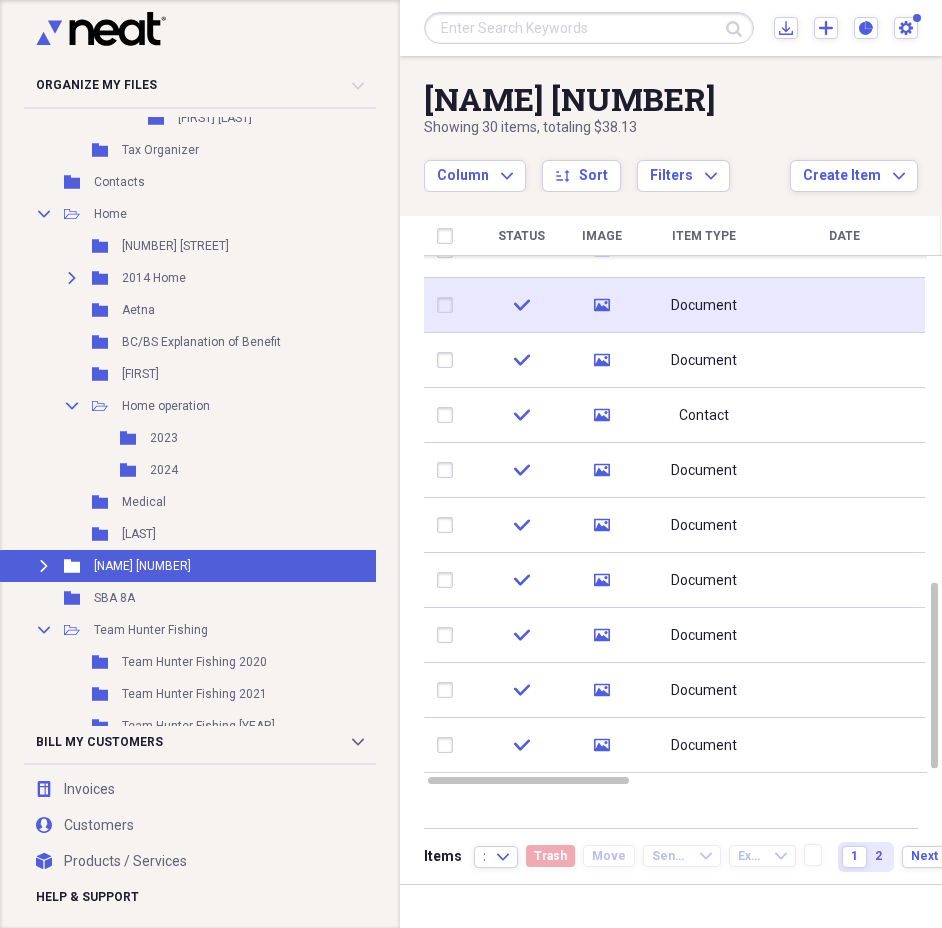 click on "Document" at bounding box center (704, 306) 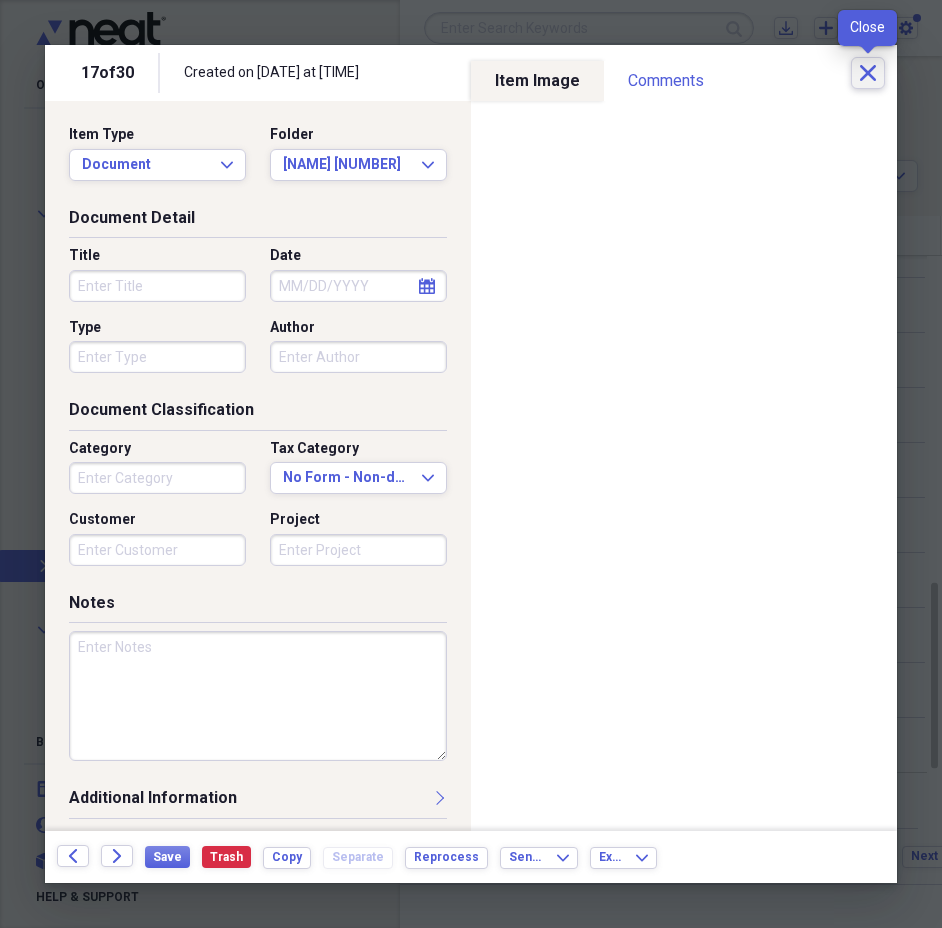 click 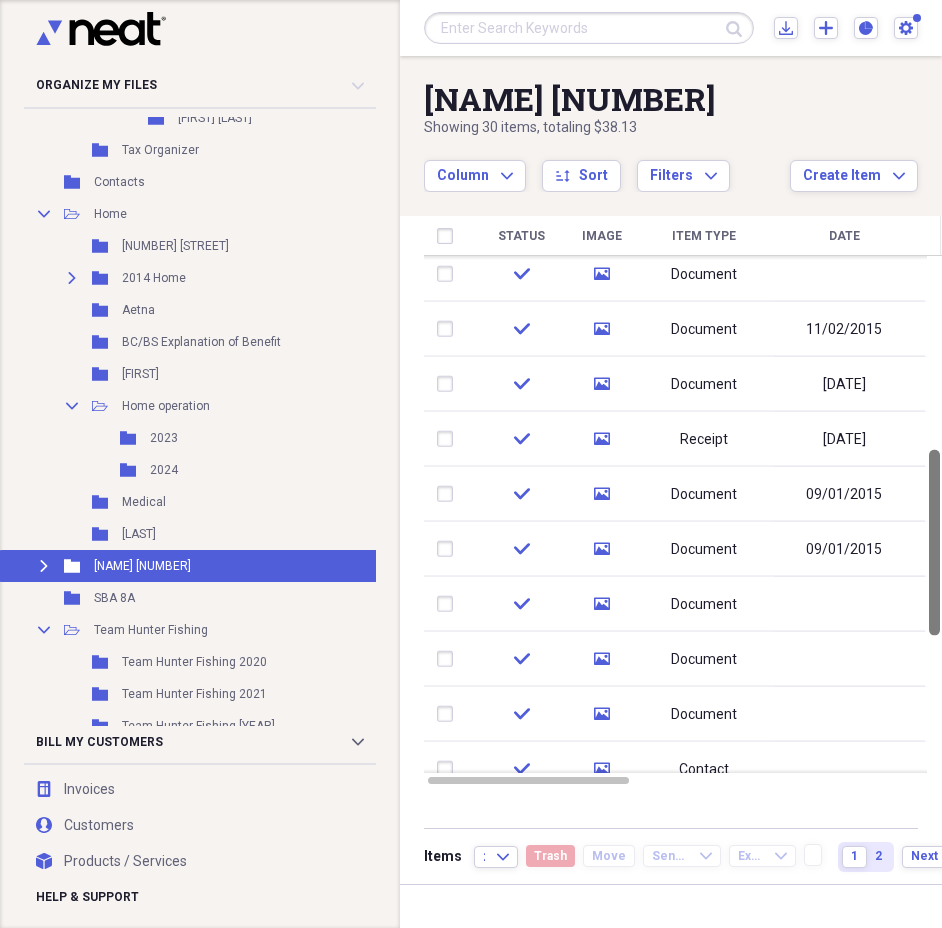 drag, startPoint x: 934, startPoint y: 636, endPoint x: 930, endPoint y: 521, distance: 115.06954 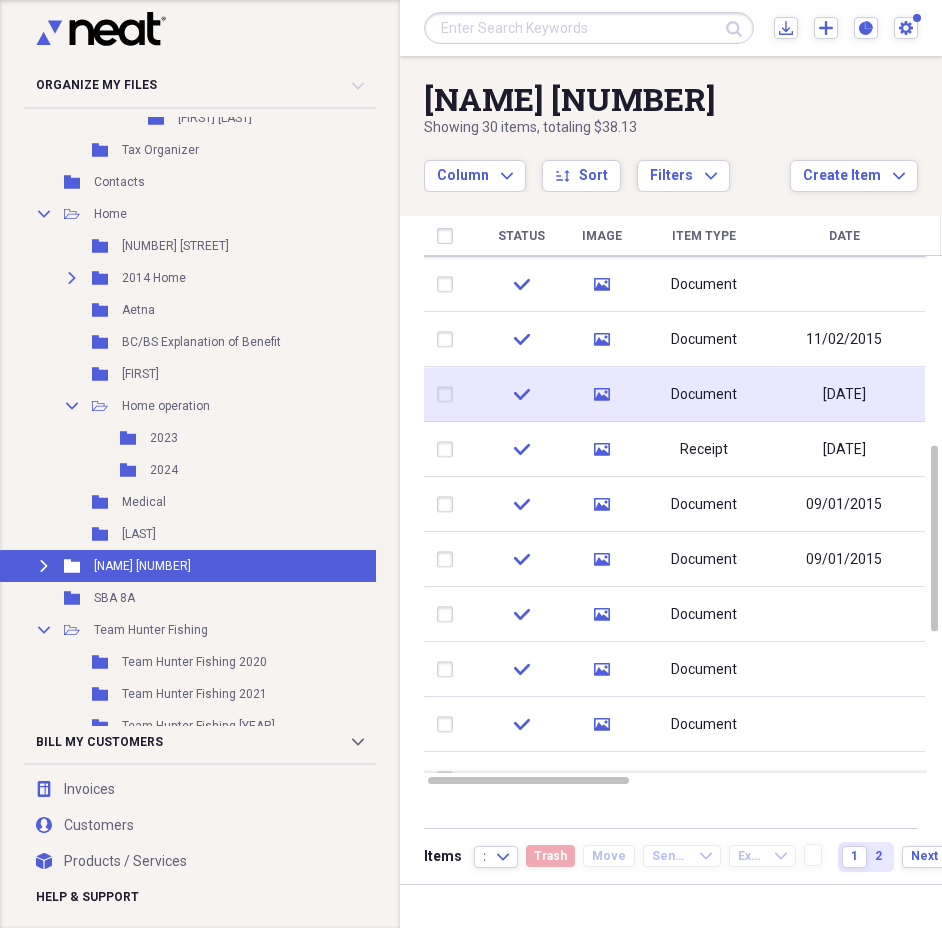 click on "Document" at bounding box center (704, 395) 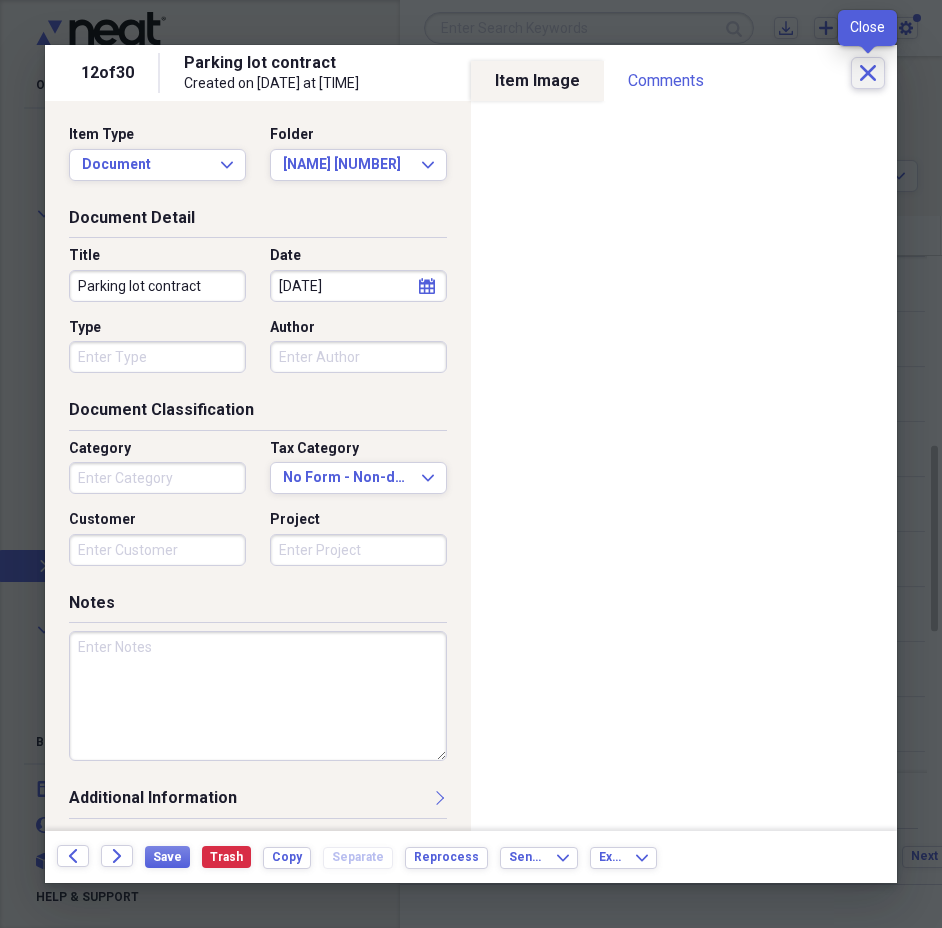 click 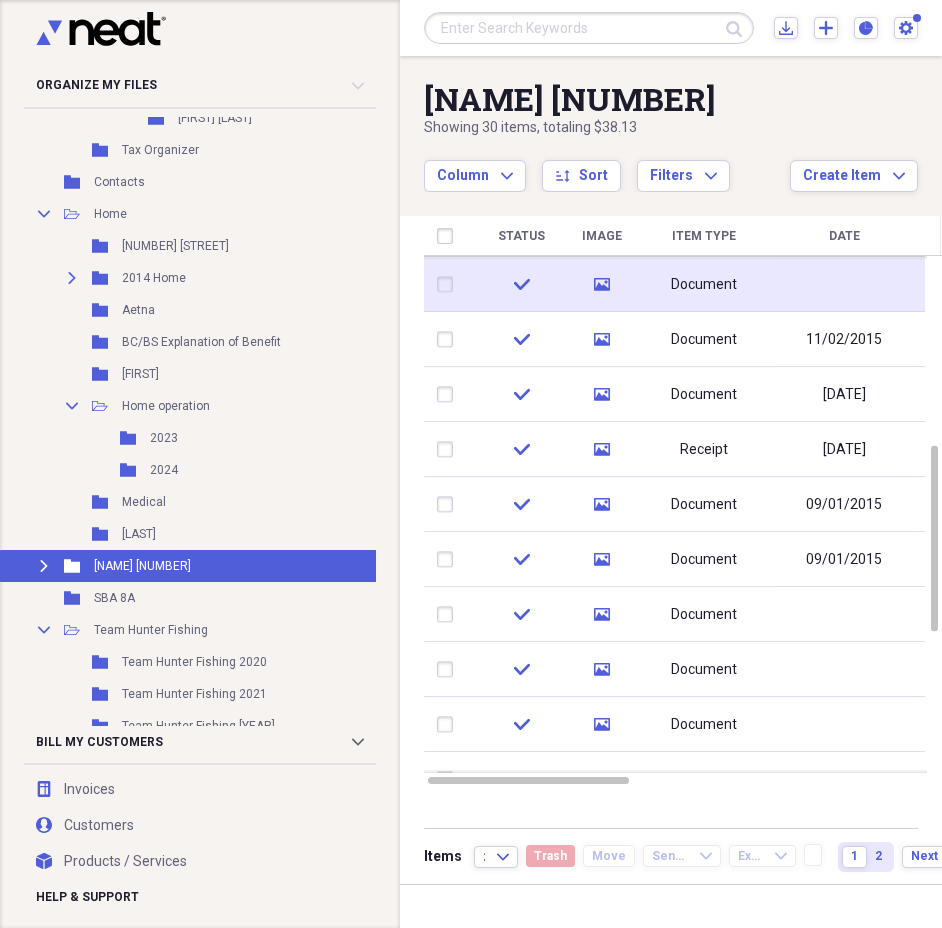click on "Document" at bounding box center (704, 284) 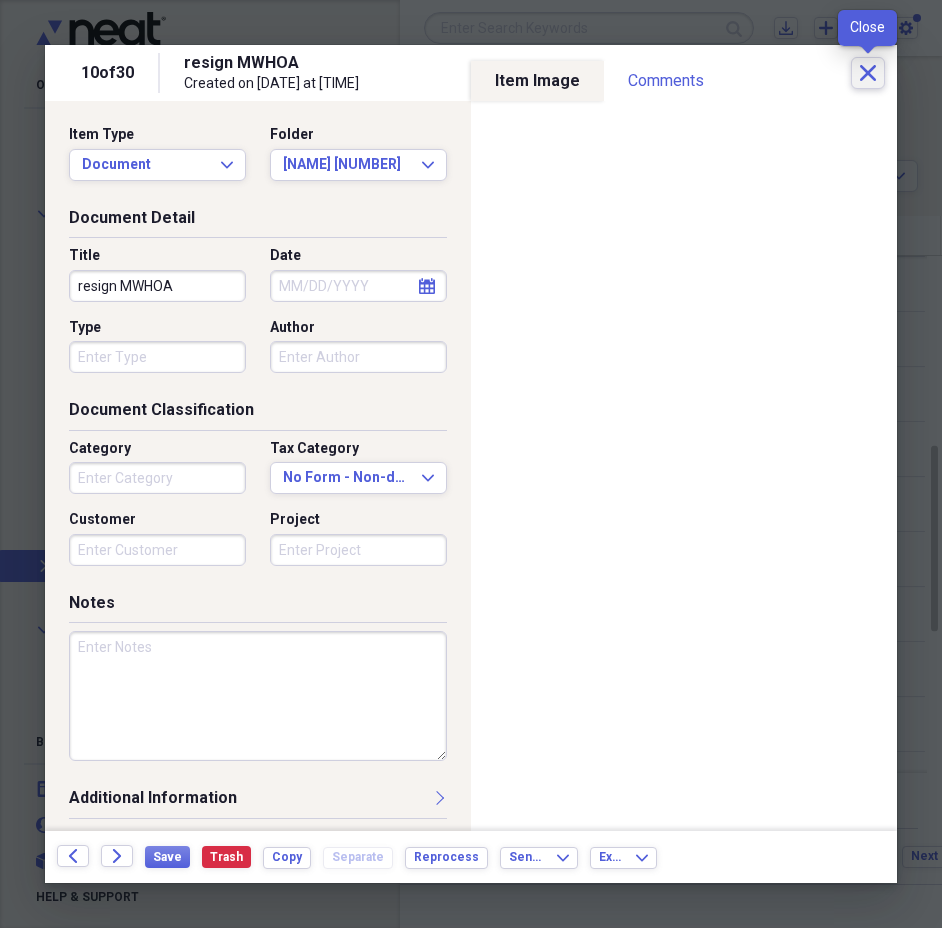 click on "Close" 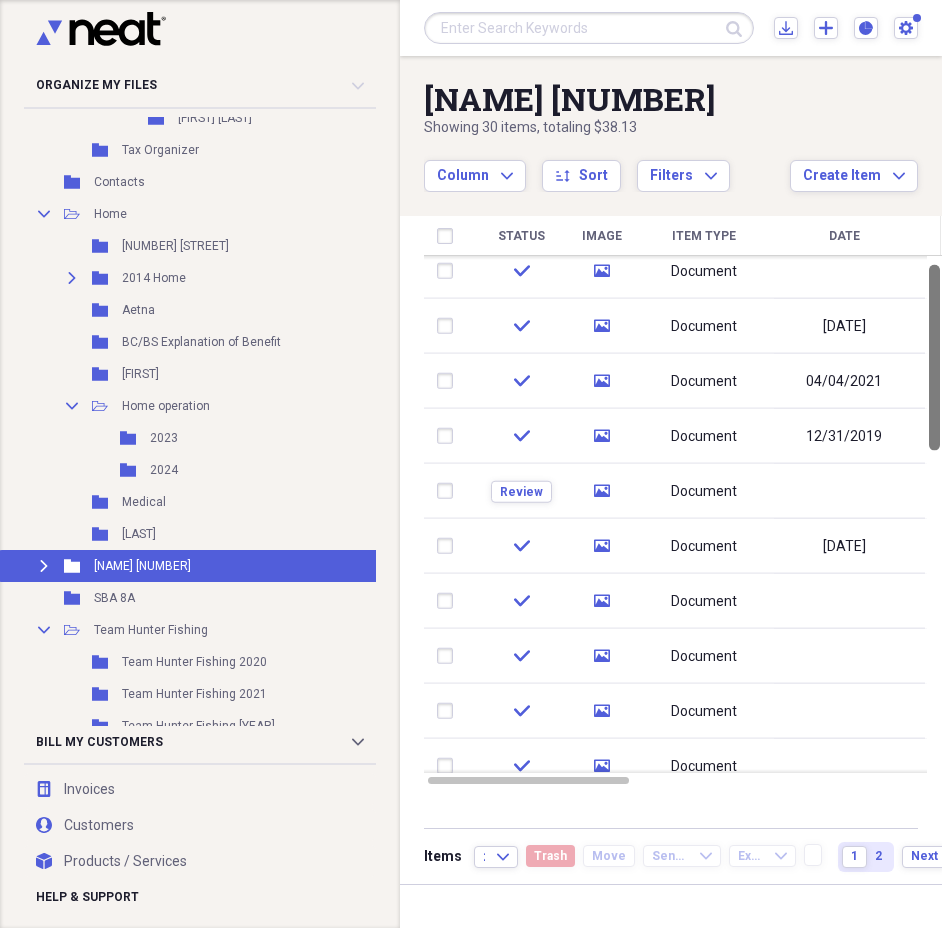 drag, startPoint x: 937, startPoint y: 640, endPoint x: 930, endPoint y: 443, distance: 197.12433 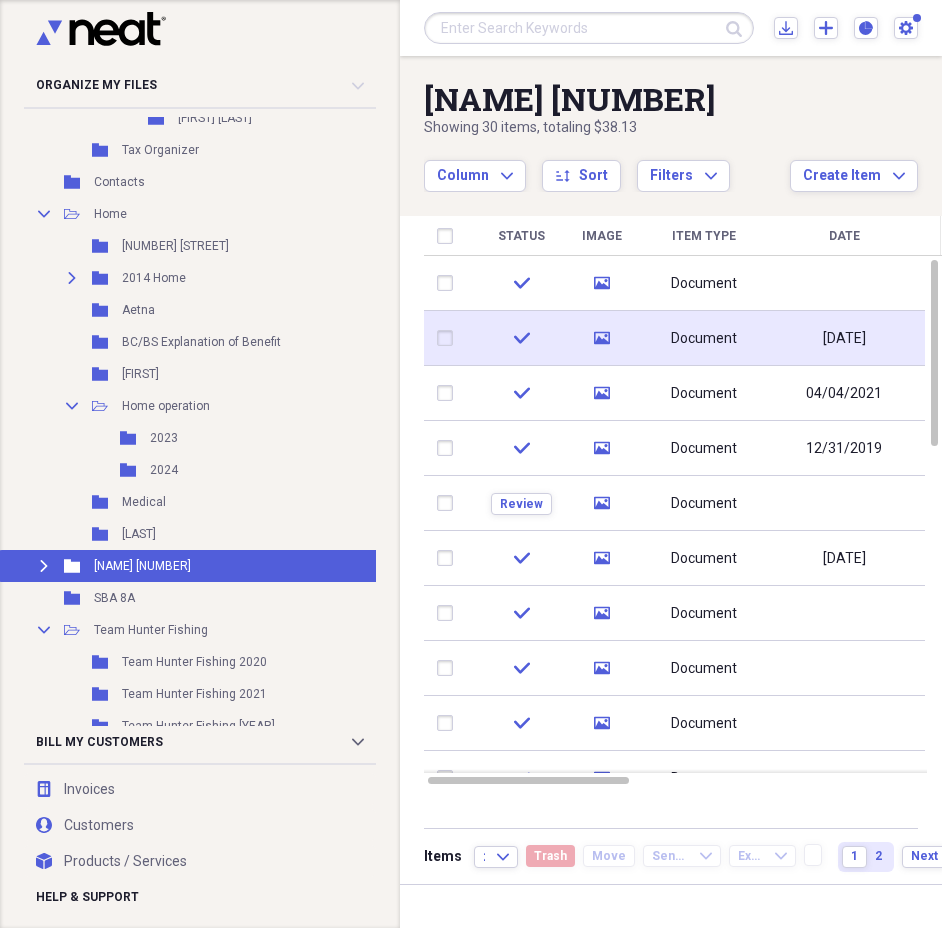 click on "Document" at bounding box center [704, 339] 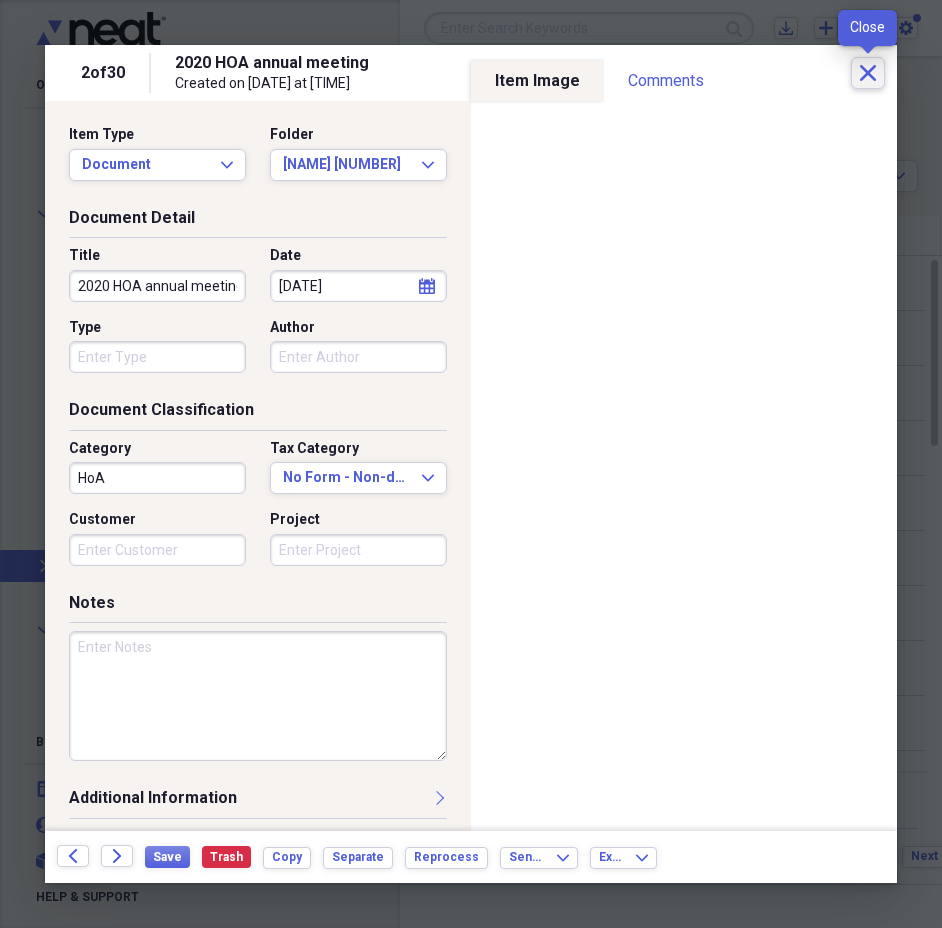 click on "Close" 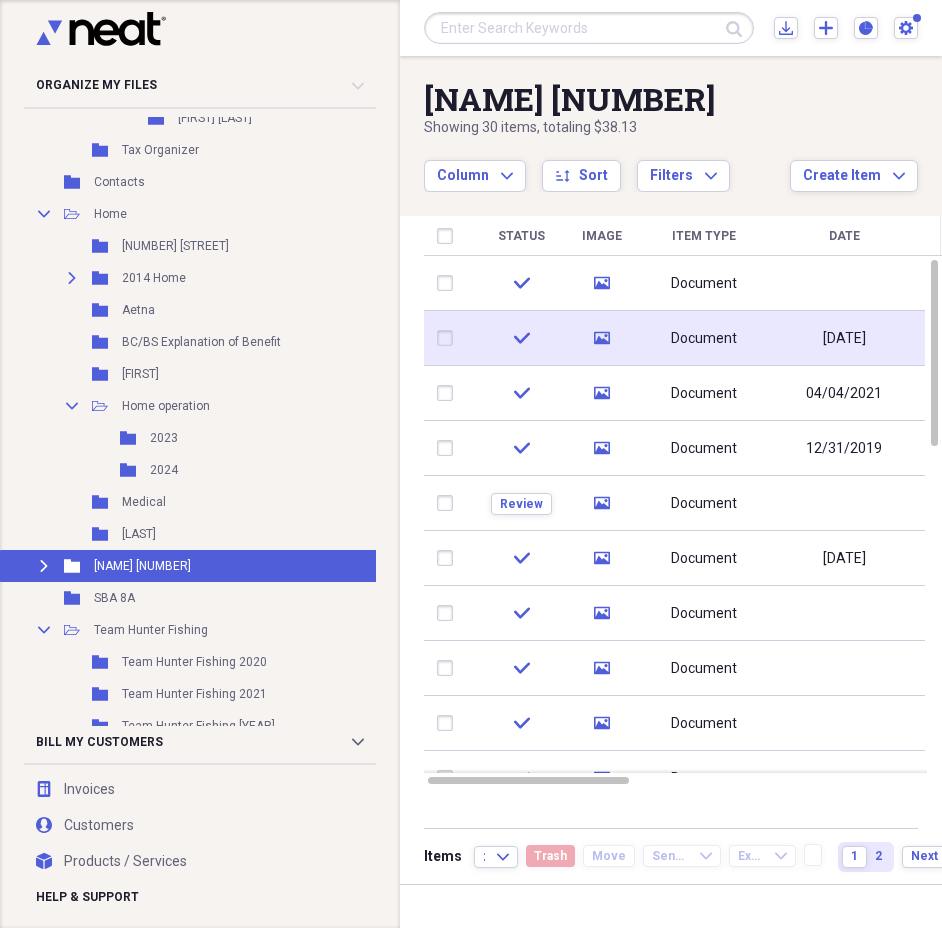 click on "Document" at bounding box center [704, 339] 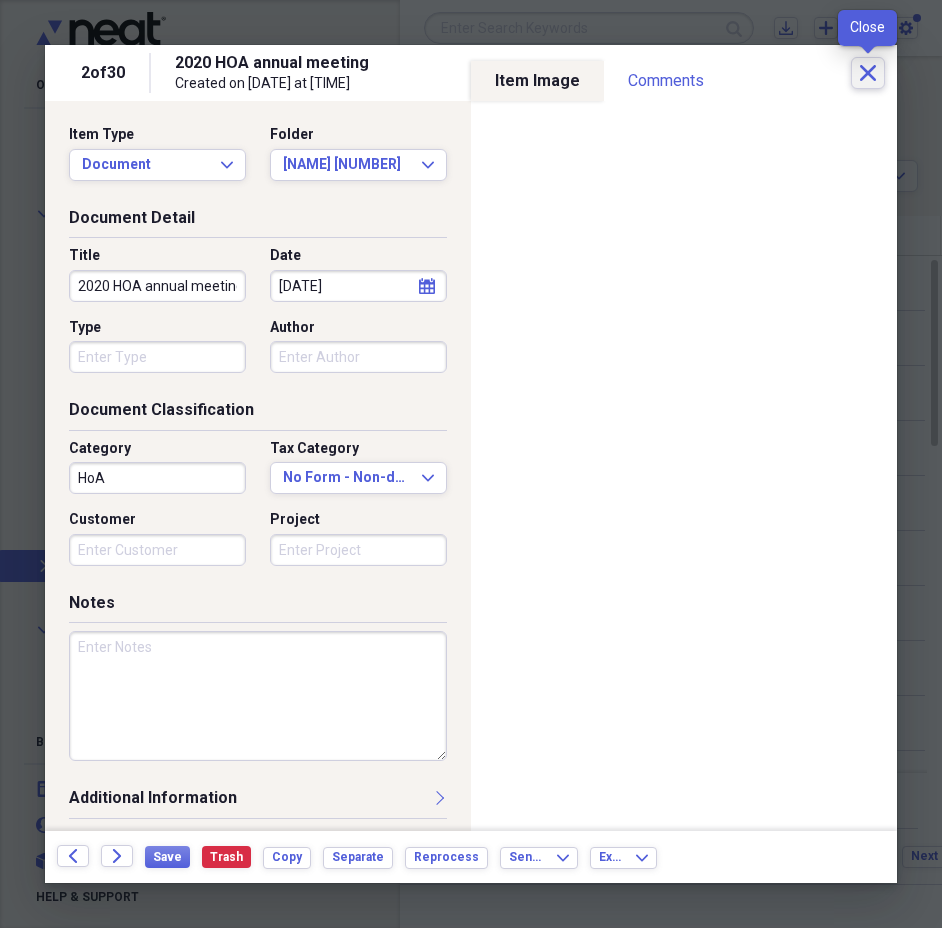 click on "Close" at bounding box center [868, 73] 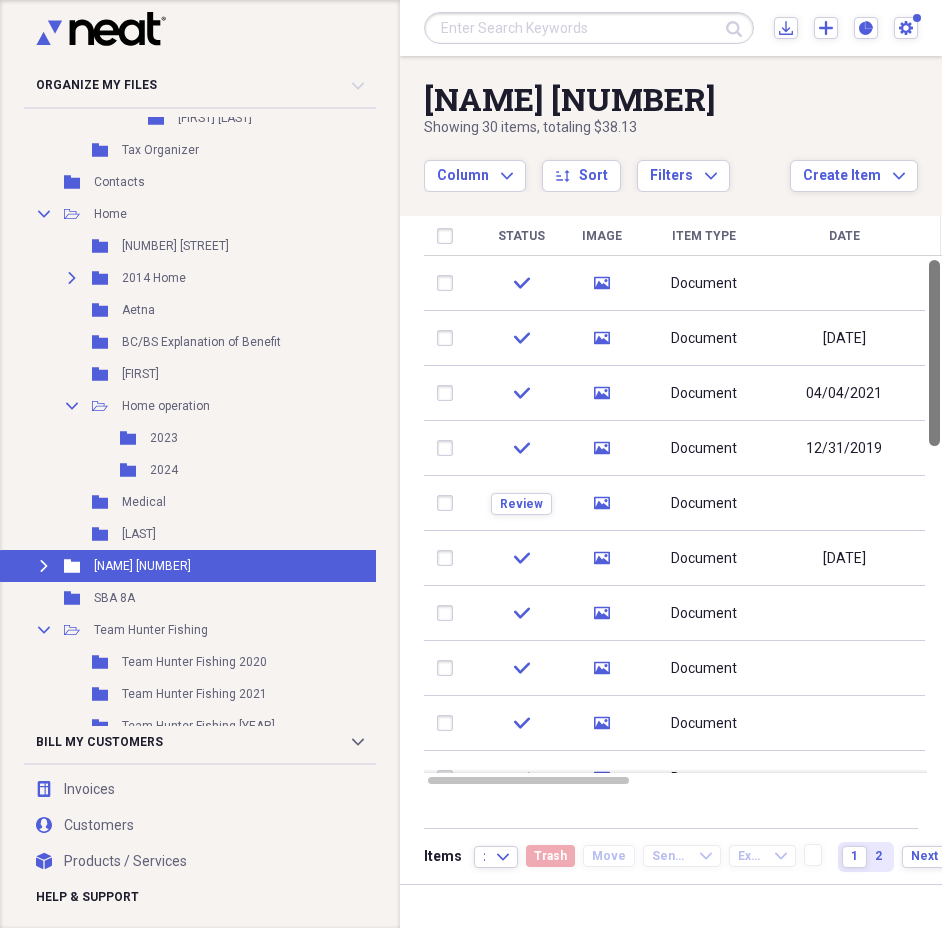 drag, startPoint x: 933, startPoint y: 375, endPoint x: 936, endPoint y: 333, distance: 42.107006 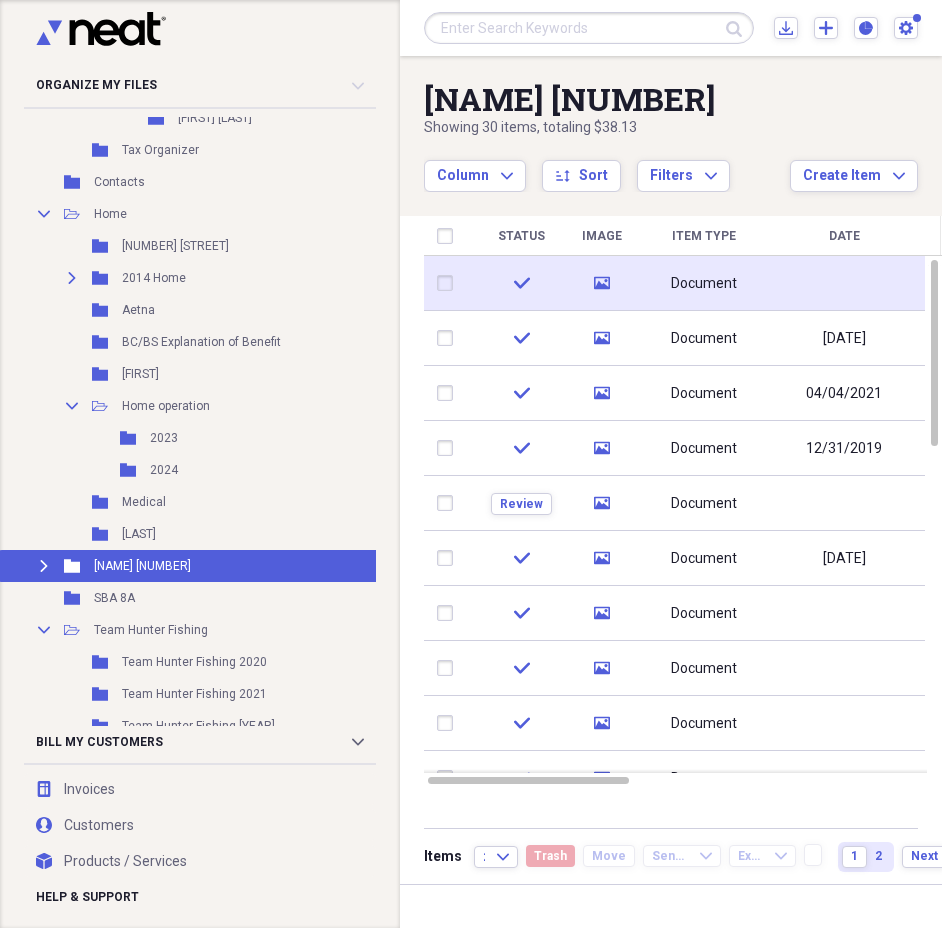 click on "Document" at bounding box center [704, 283] 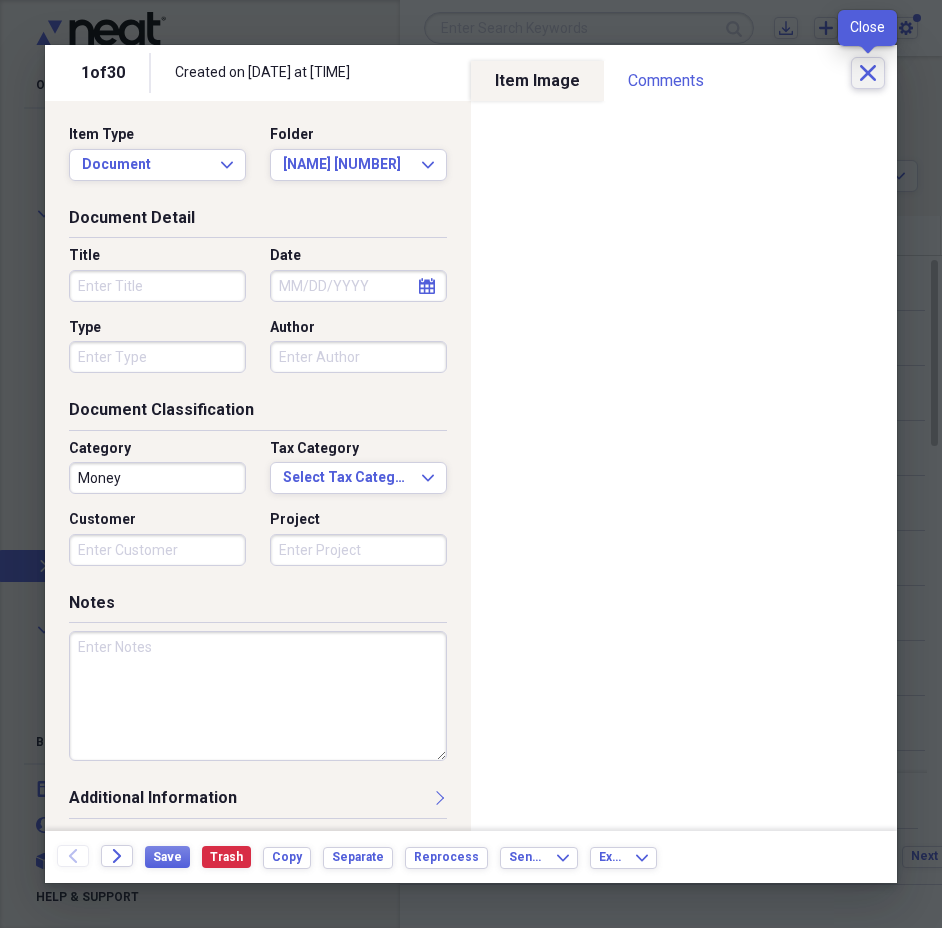 click on "Close" at bounding box center (868, 73) 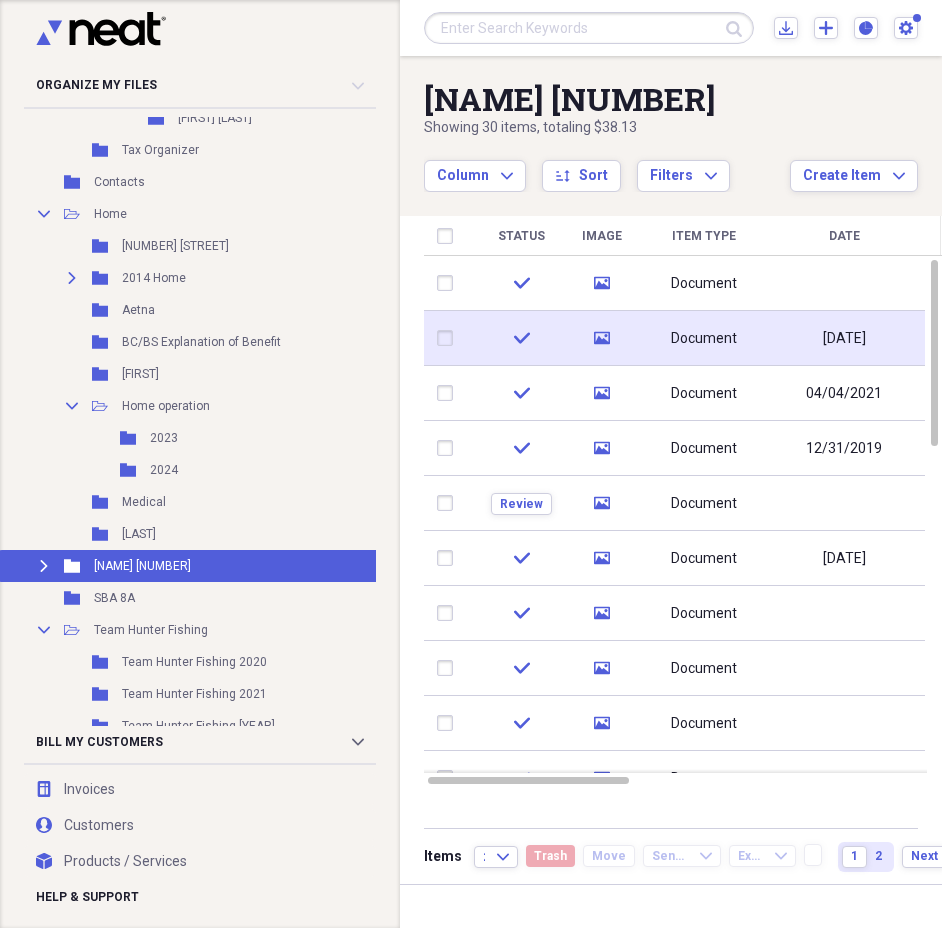 click on "Document" at bounding box center [704, 339] 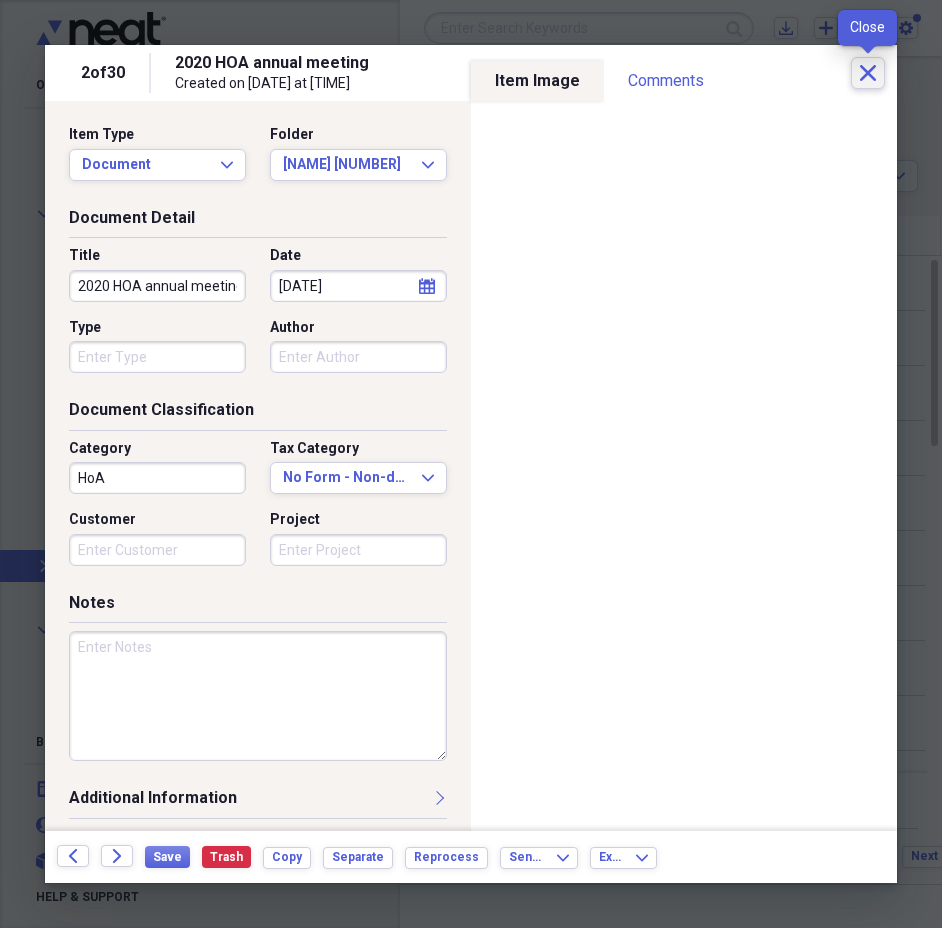 click on "Close" 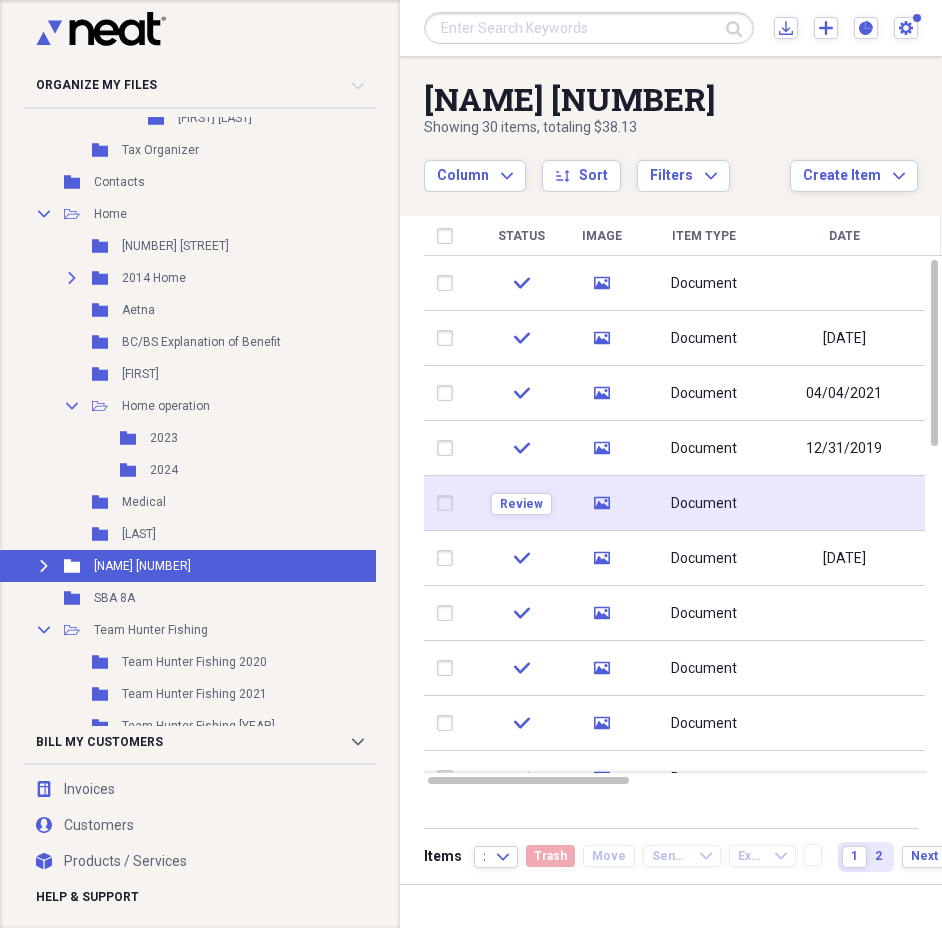 click on "Document" at bounding box center [704, 504] 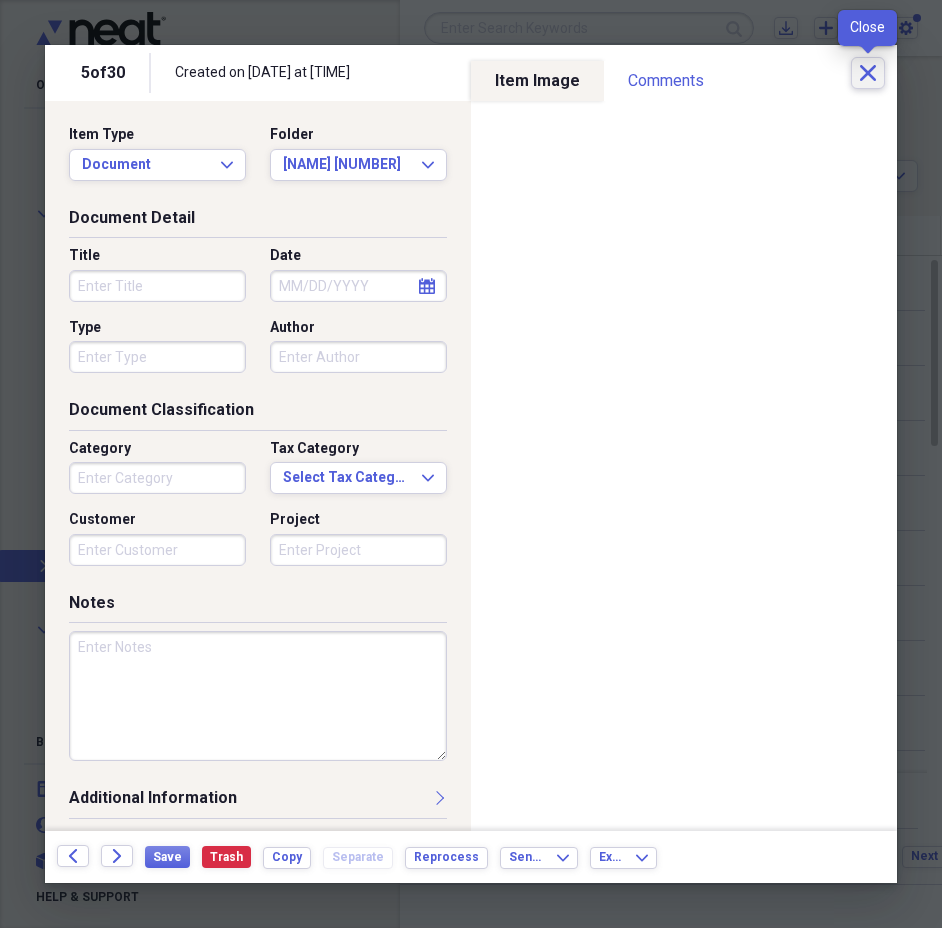 click on "Close" 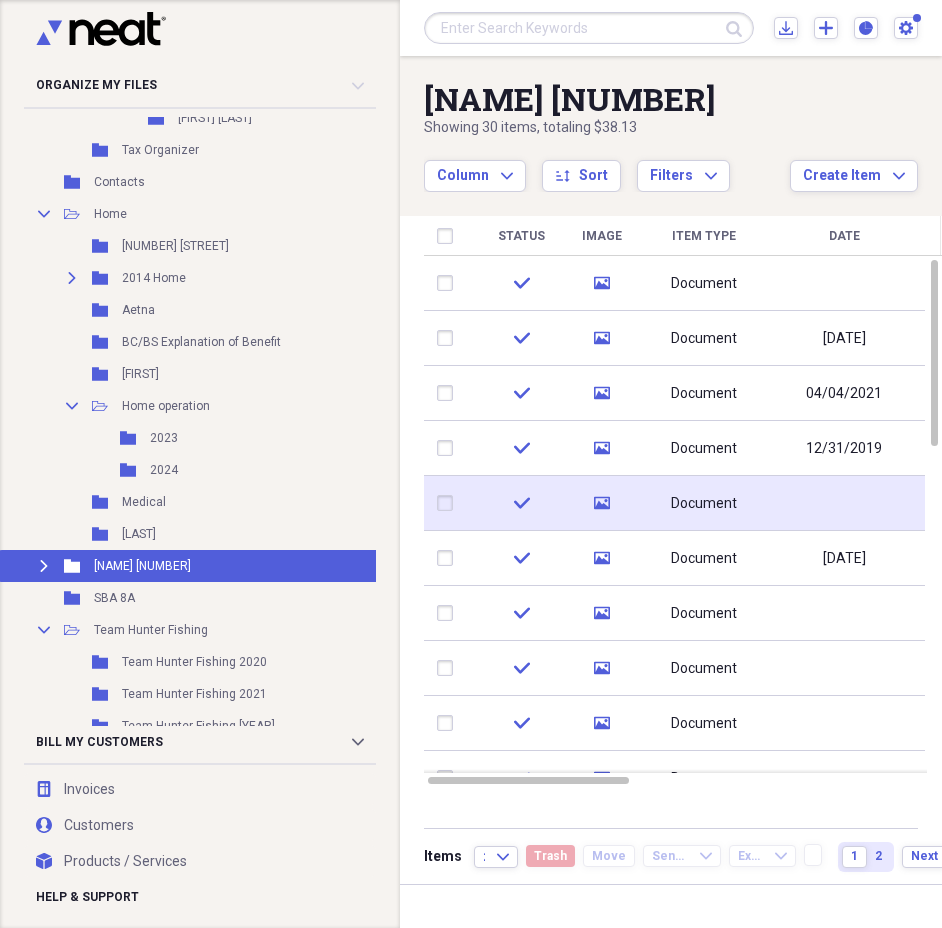 click on "Document" at bounding box center [704, 504] 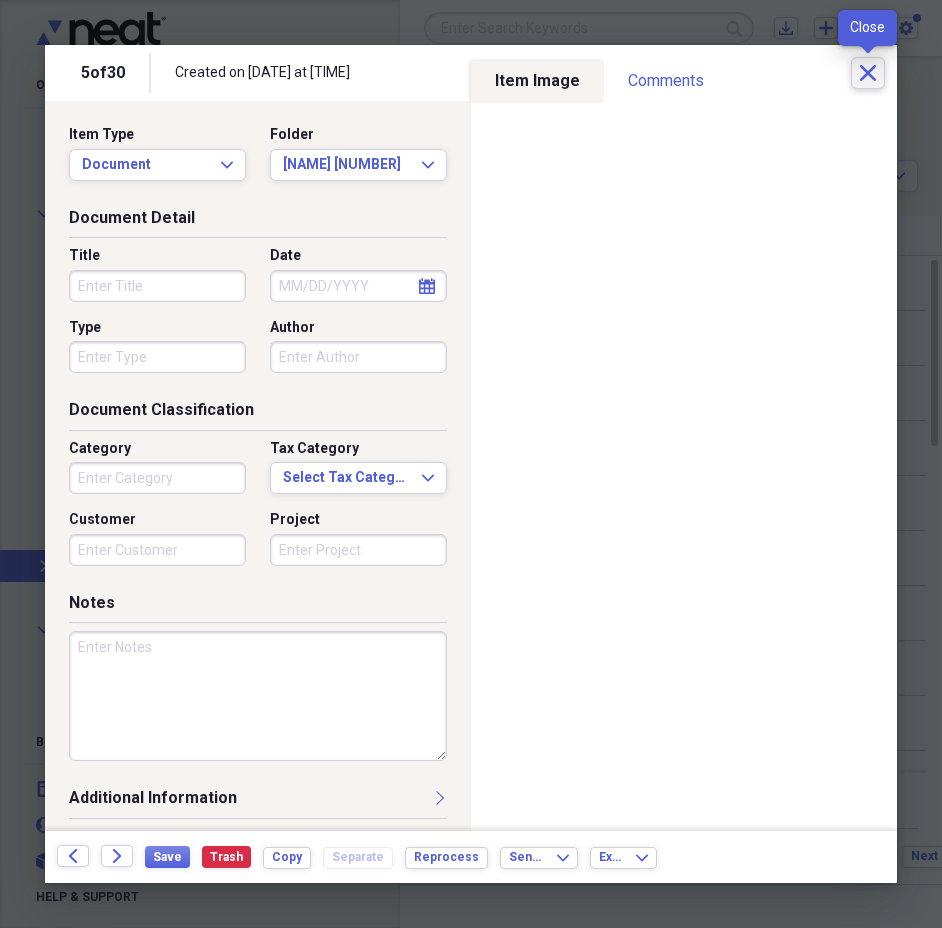 click on "Close" at bounding box center [868, 73] 